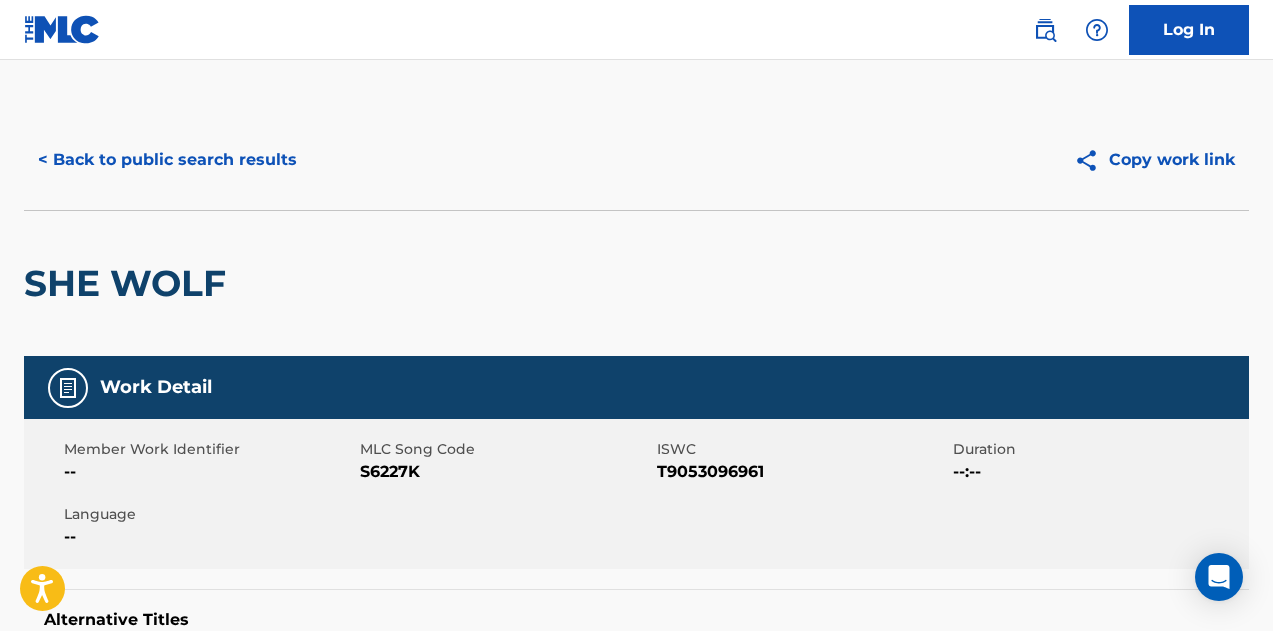 scroll, scrollTop: 1375, scrollLeft: 0, axis: vertical 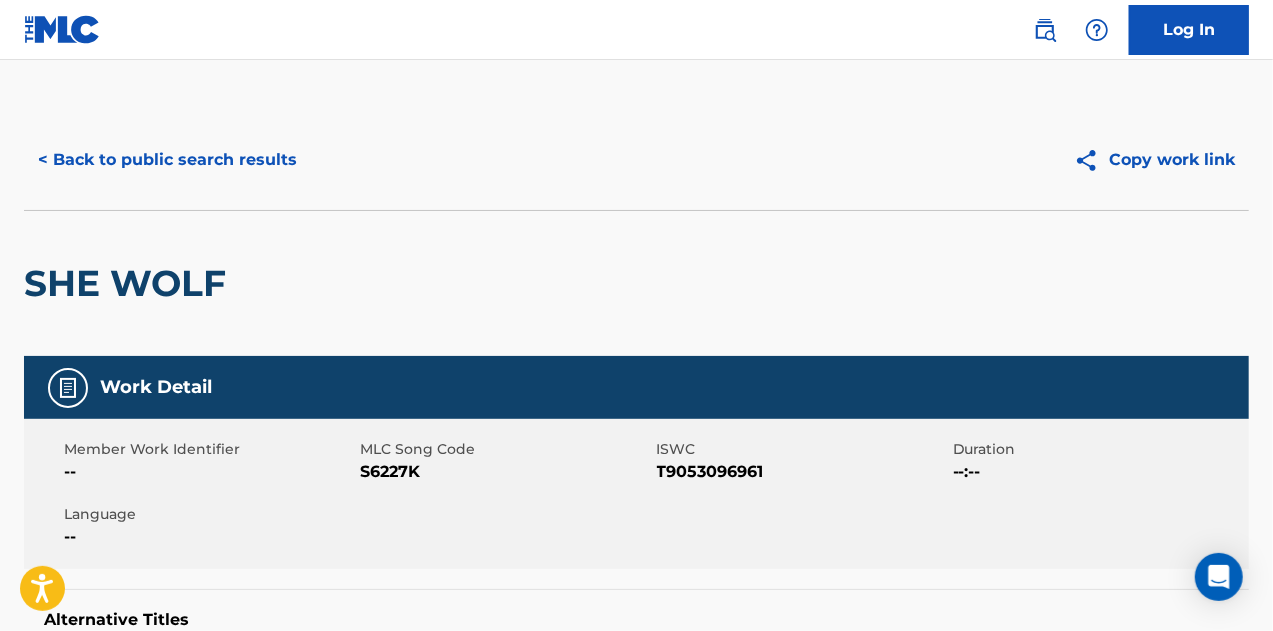 click on "< Back to public search results" at bounding box center [167, 160] 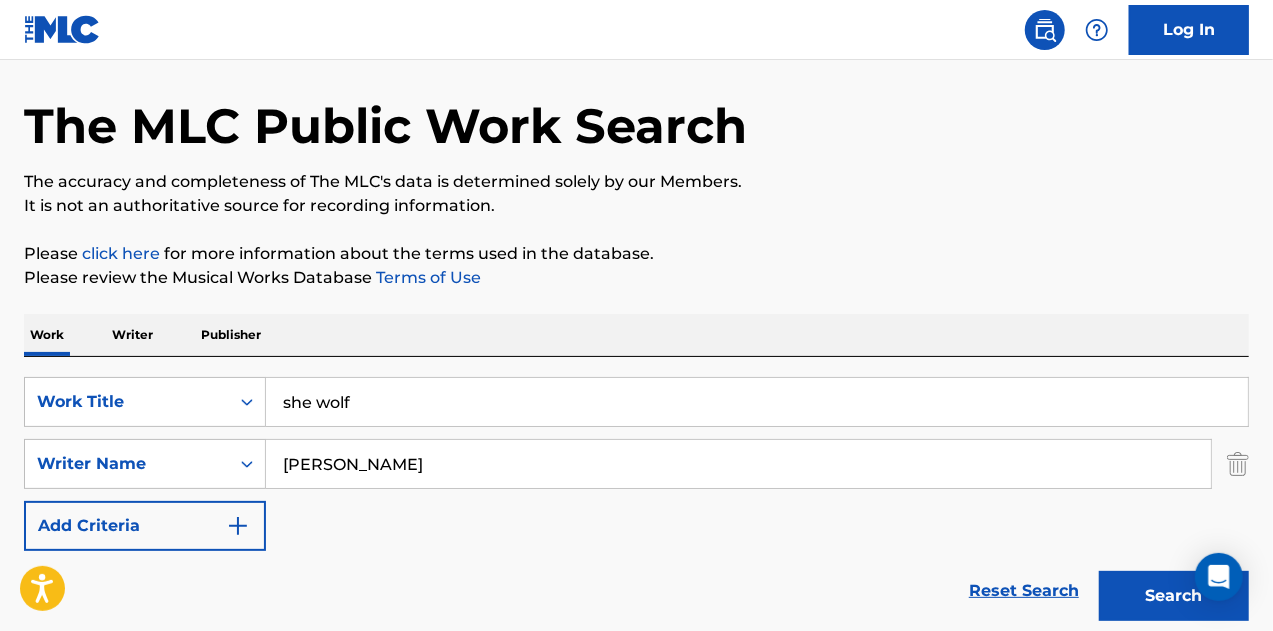 scroll, scrollTop: 100, scrollLeft: 0, axis: vertical 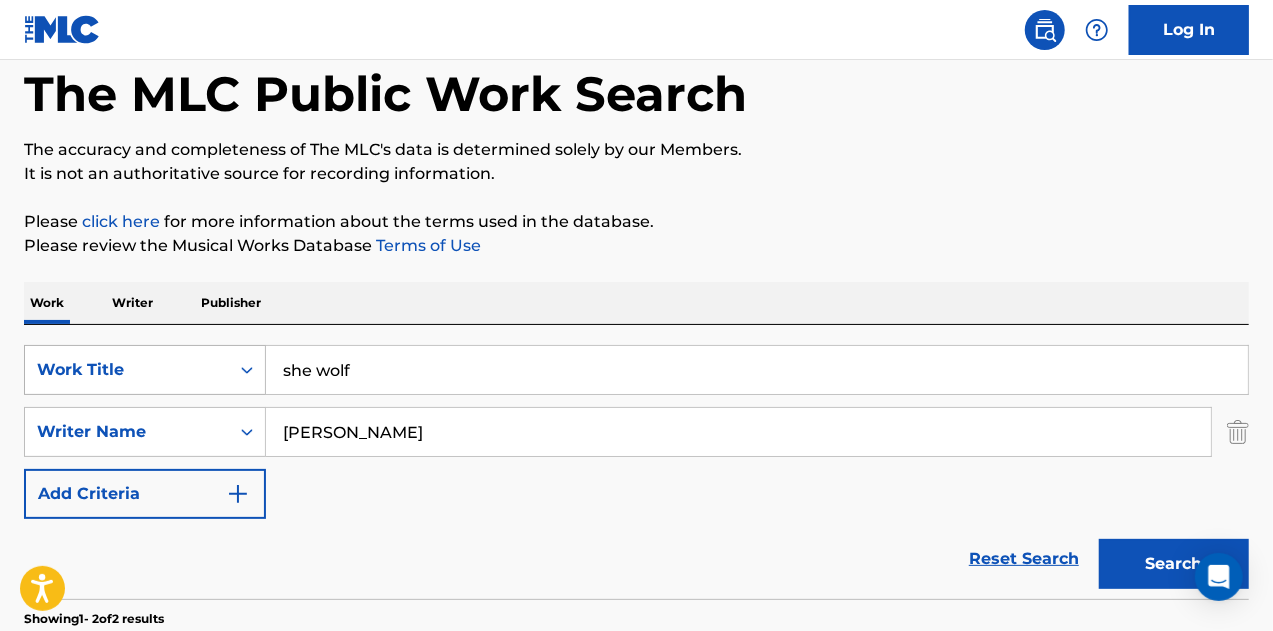 drag, startPoint x: 413, startPoint y: 382, endPoint x: 97, endPoint y: 355, distance: 317.1514 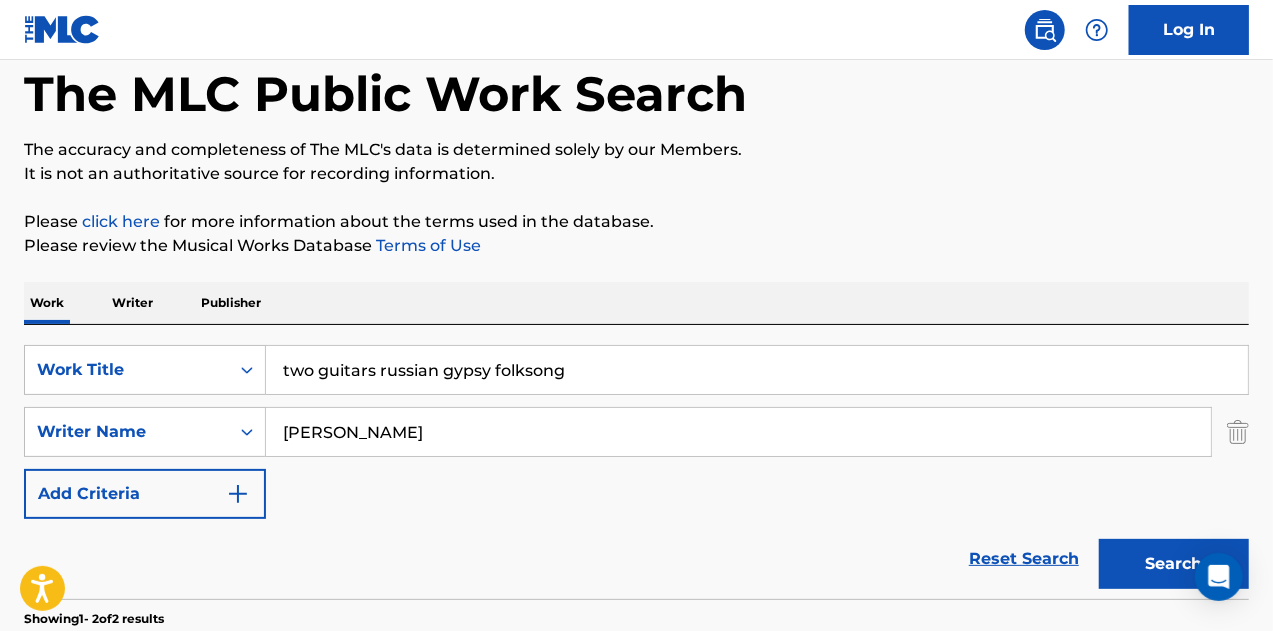 drag, startPoint x: 766, startPoint y: 361, endPoint x: -16, endPoint y: 355, distance: 782.023 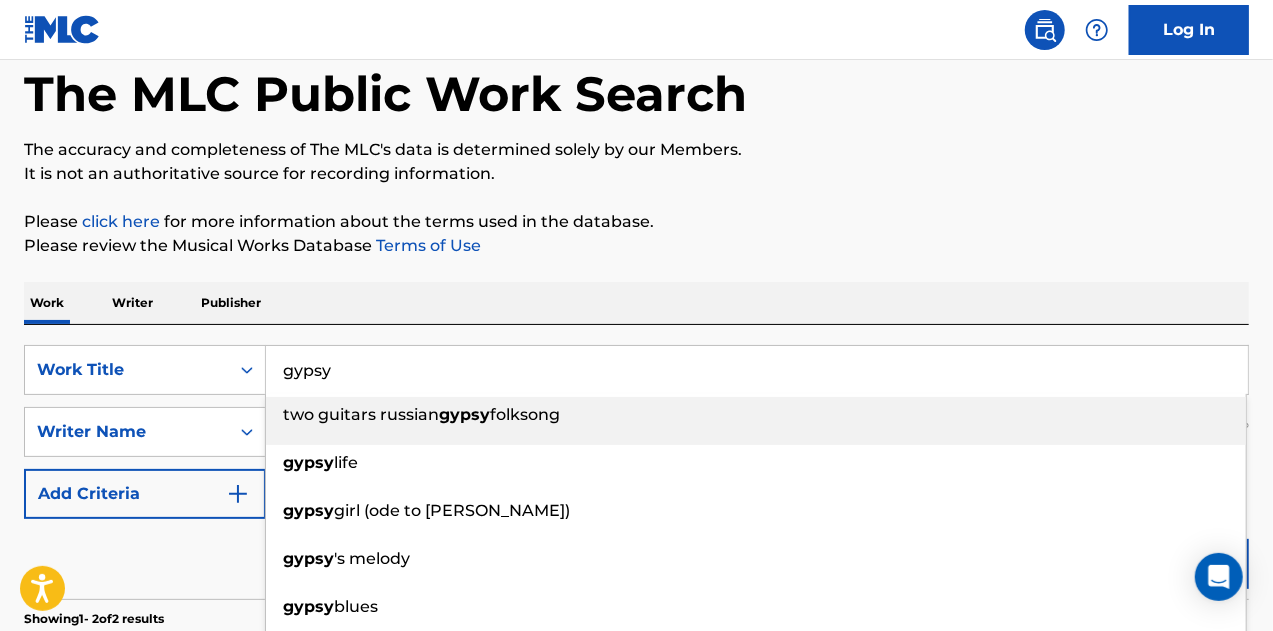 type on "gypsy" 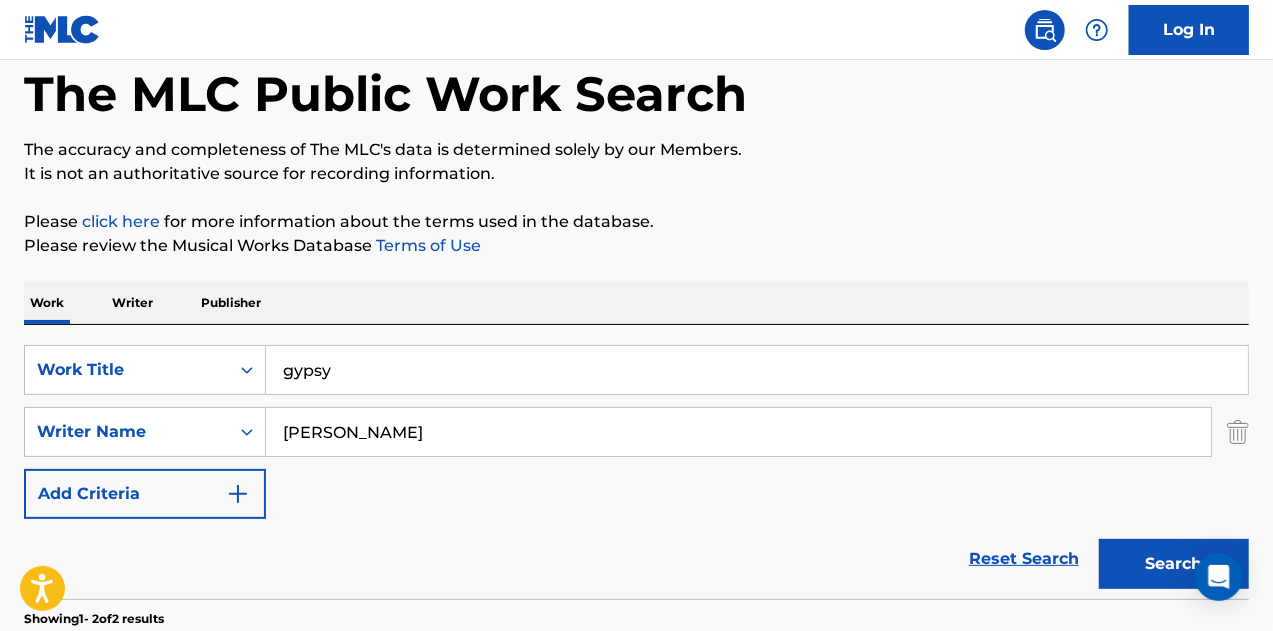 click on "Search" at bounding box center [1174, 564] 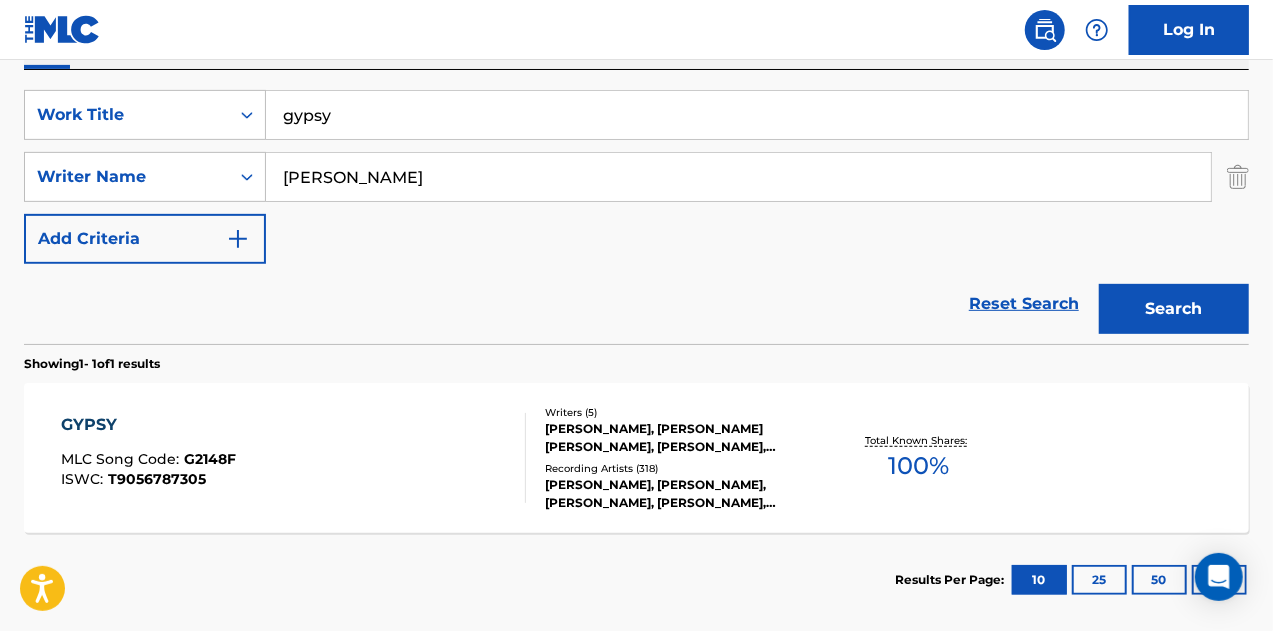 scroll, scrollTop: 400, scrollLeft: 0, axis: vertical 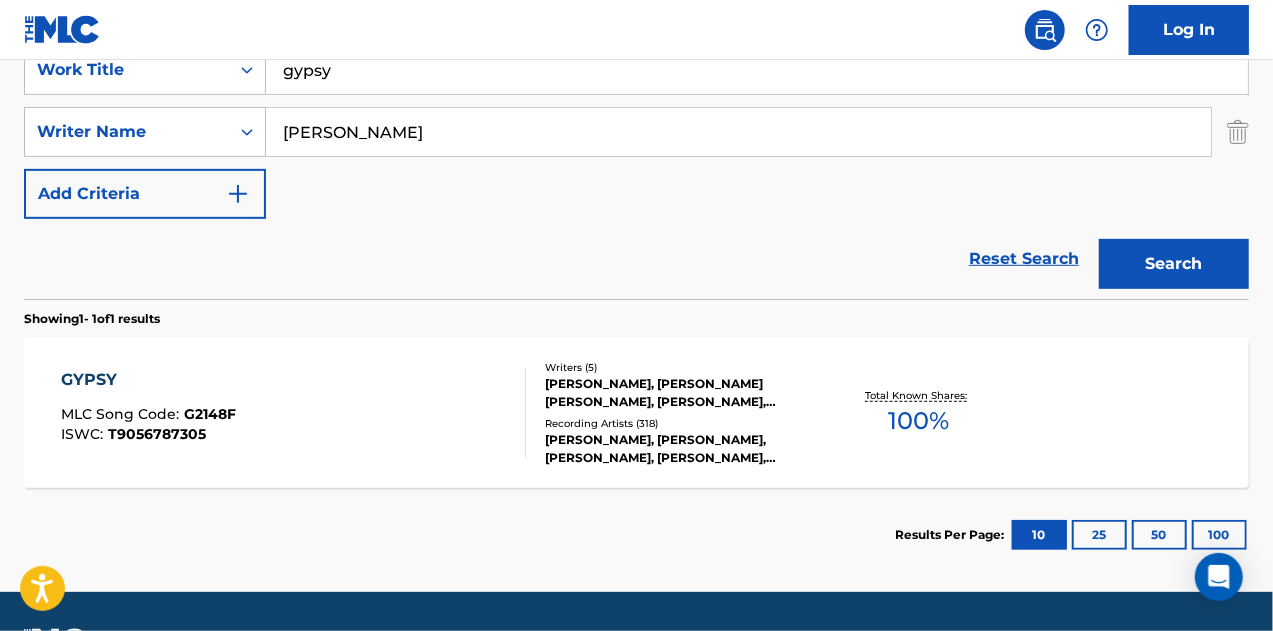 click on "[PERSON_NAME], [PERSON_NAME]  [PERSON_NAME], [PERSON_NAME], [PERSON_NAME] [PERSON_NAME] [PERSON_NAME], [PERSON_NAME]" at bounding box center [681, 393] 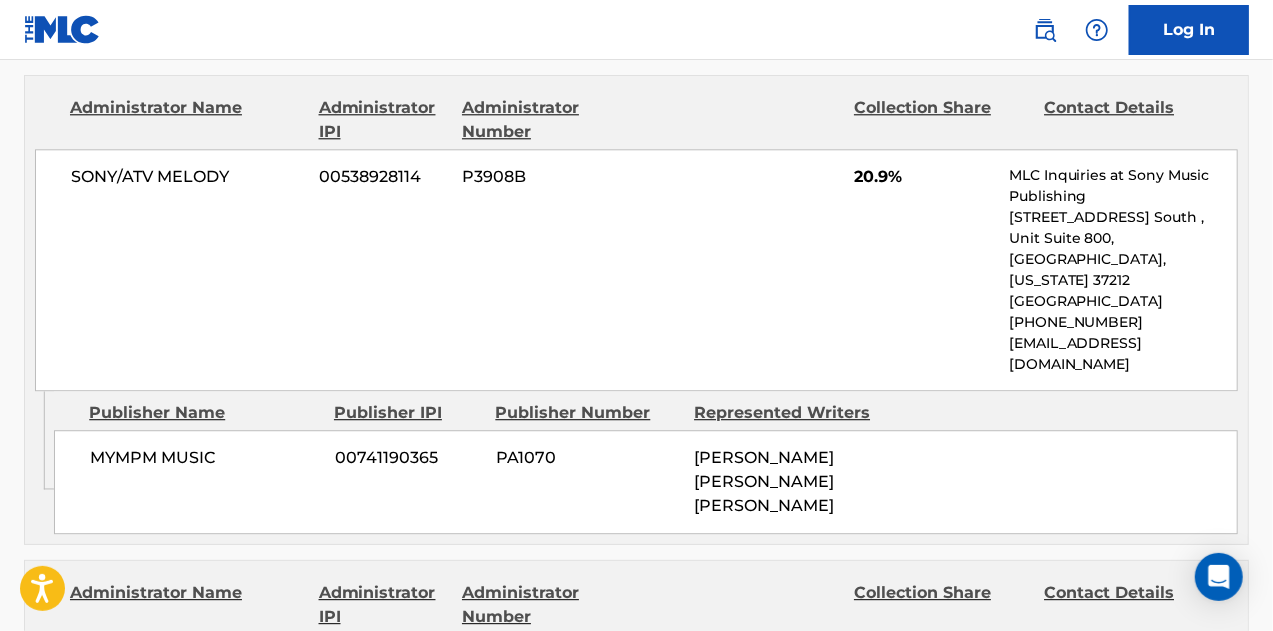 scroll, scrollTop: 2500, scrollLeft: 0, axis: vertical 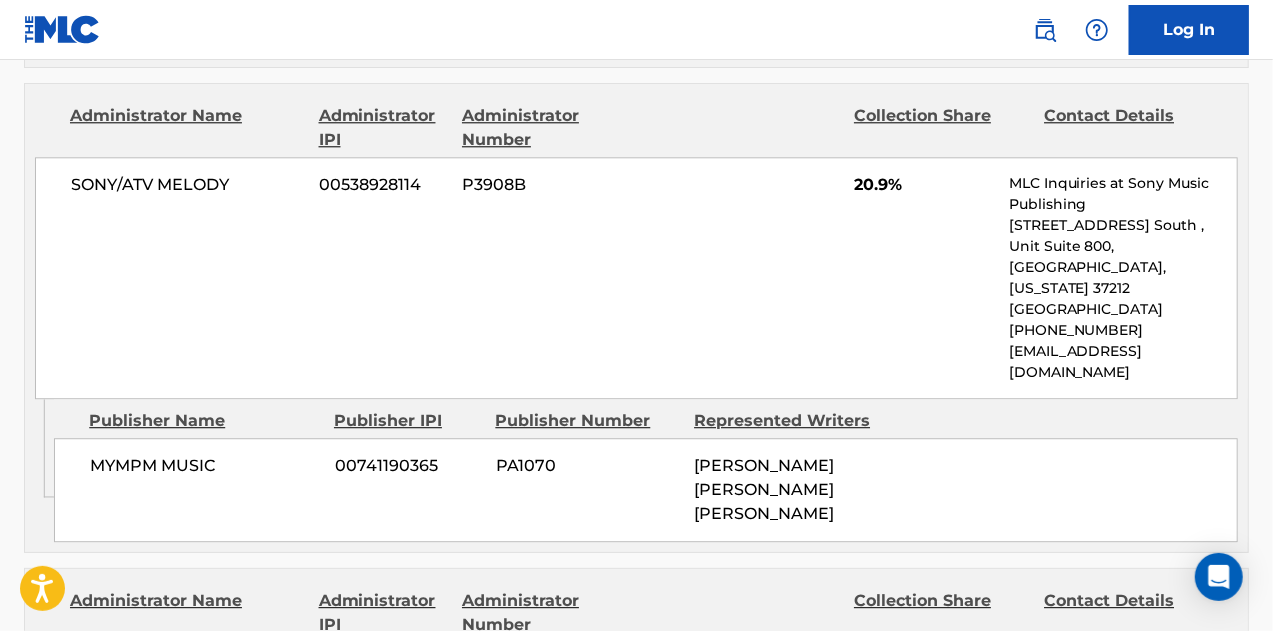 click on "< Back to public search results Copy work link GYPSY     Work Detail   Member Work Identifier -- MLC Song Code G2148F ISWC T9056787305 Duration --:-- Language -- Alternative Titles Alternative Title Alternative Title Type Language S DE [PERSON_NAME] Alternative Title -- VODAFONE [PERSON_NAME] PREVENTA Alternative Title -- Writers   (5) Writer Name Writer IPI Writer Role [PERSON_NAME] 00270753857 Composer [PERSON_NAME]  [PERSON_NAME] 00162301707 Composer [PERSON_NAME] 00060110442 Composer [PERSON_NAME] [PERSON_NAME] [PERSON_NAME] 00353347465 Composer [PERSON_NAME] 00138947239 Composer Publishers   (6) Total shares:  100 % Publisher Name Publisher IPI Publisher Number Represented Writers Collection Share Contact Details SONGS OF UNIVERSAL, INC. 00353271280 P1195V [PERSON_NAME] 19% UMPGNACopyright [STREET_ADDRESS][PERSON_NAME][US_STATE] [EMAIL_ADDRESS][DOMAIN_NAME] Administrator Name Administrator IPI Administrator Number Collection Share Contact Details WC MUSIC CORP. 00392888203 P93725 25% [PERSON_NAME] MUSIC INC Publisher Name %" at bounding box center (636, -401) 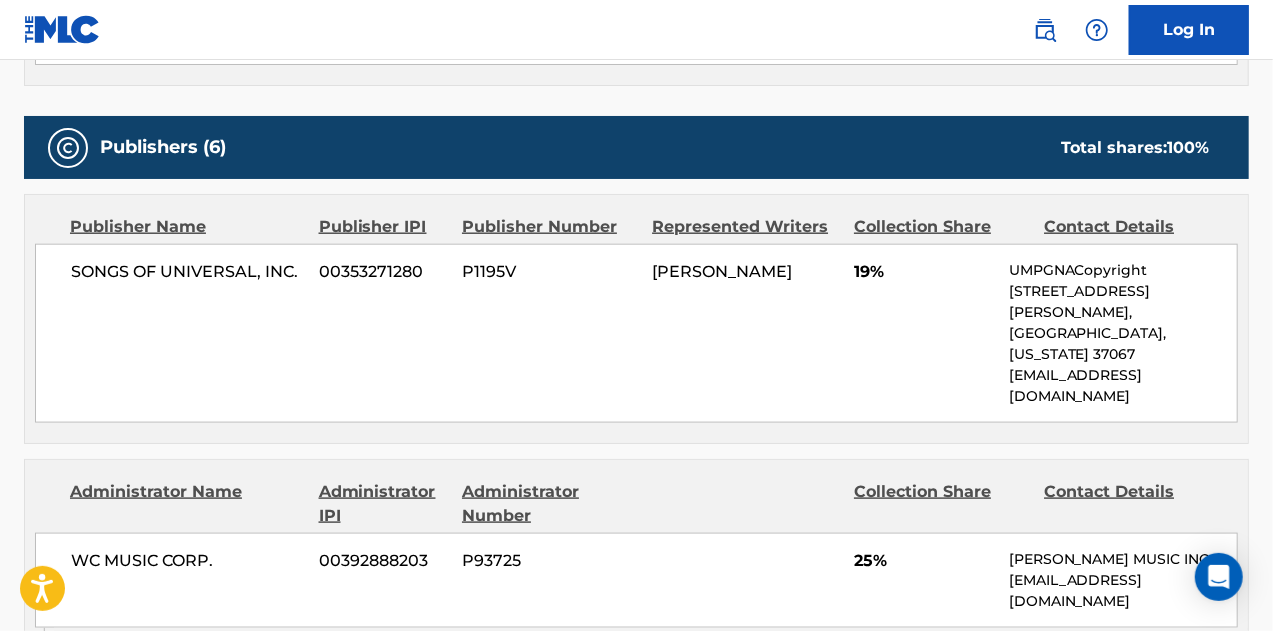 scroll, scrollTop: 1123, scrollLeft: 0, axis: vertical 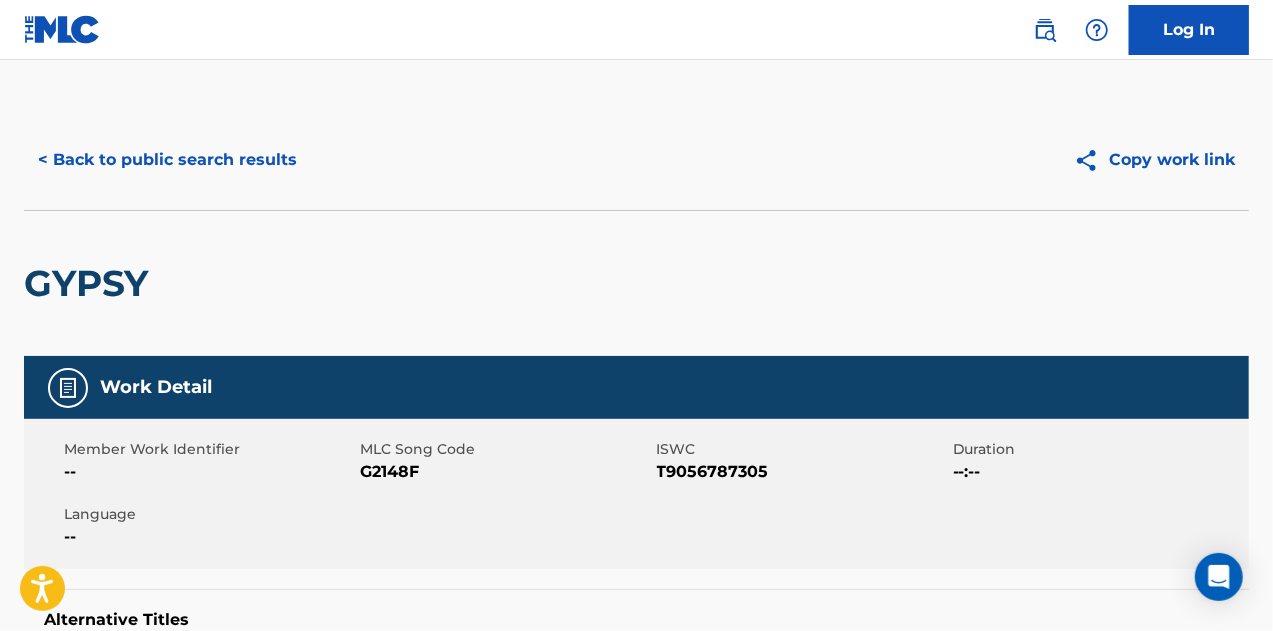 click on "< Back to public search results" at bounding box center (167, 160) 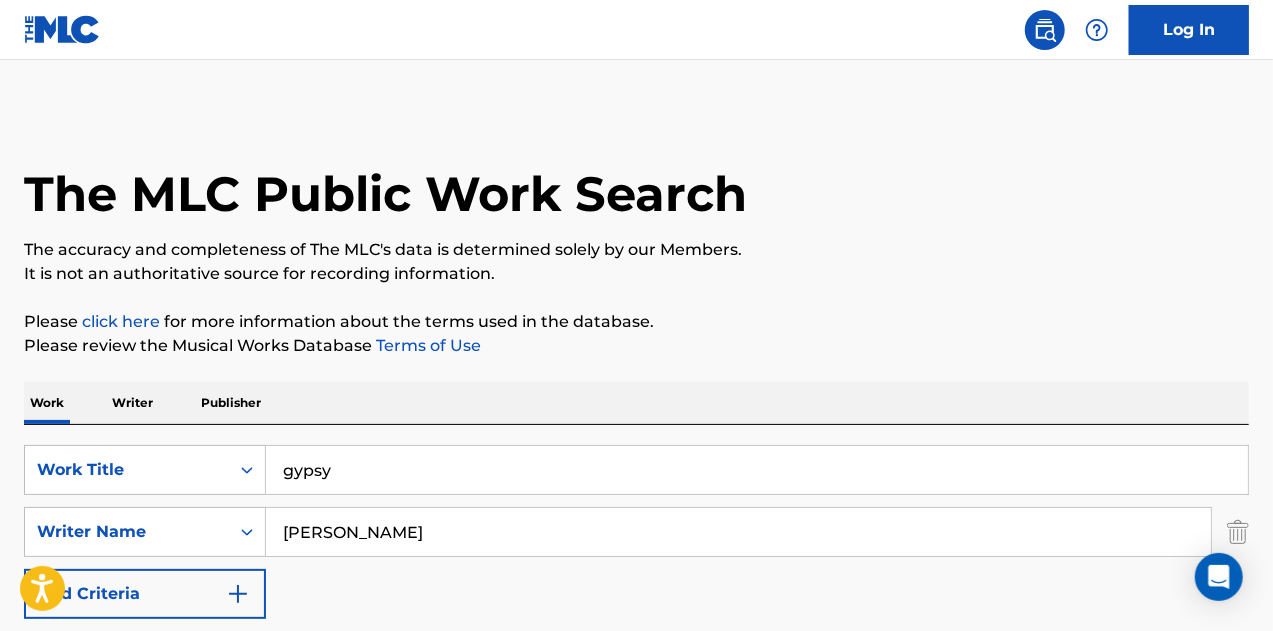 scroll, scrollTop: 342, scrollLeft: 0, axis: vertical 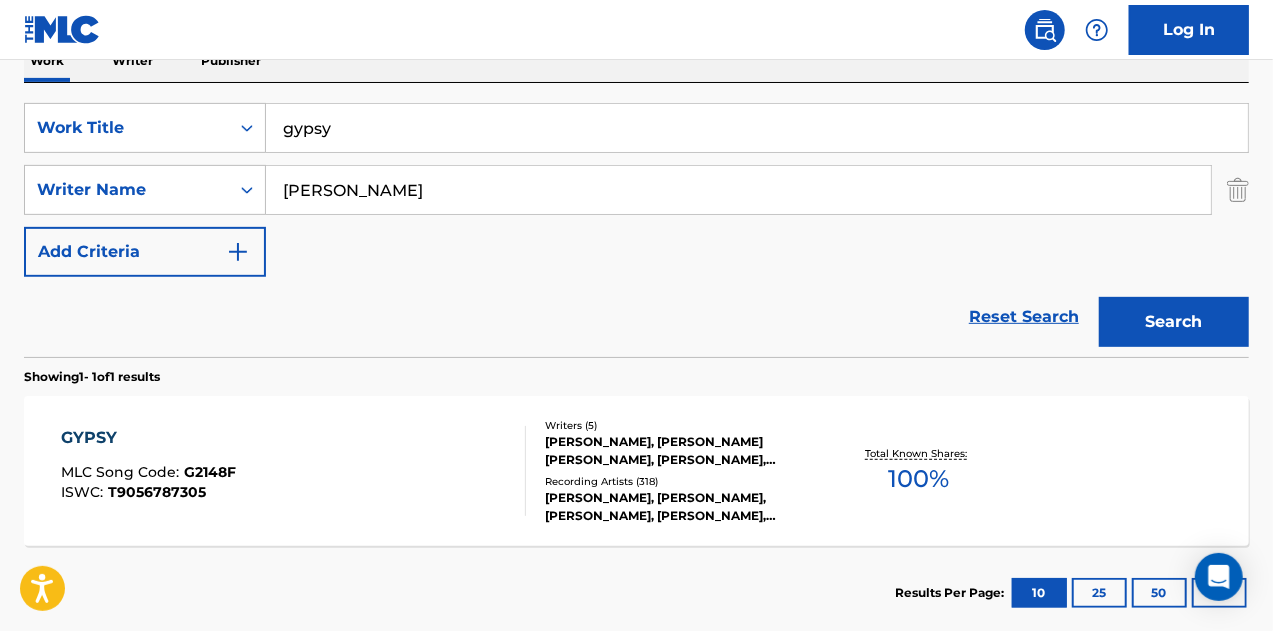 drag, startPoint x: 381, startPoint y: 125, endPoint x: 20, endPoint y: 87, distance: 362.99448 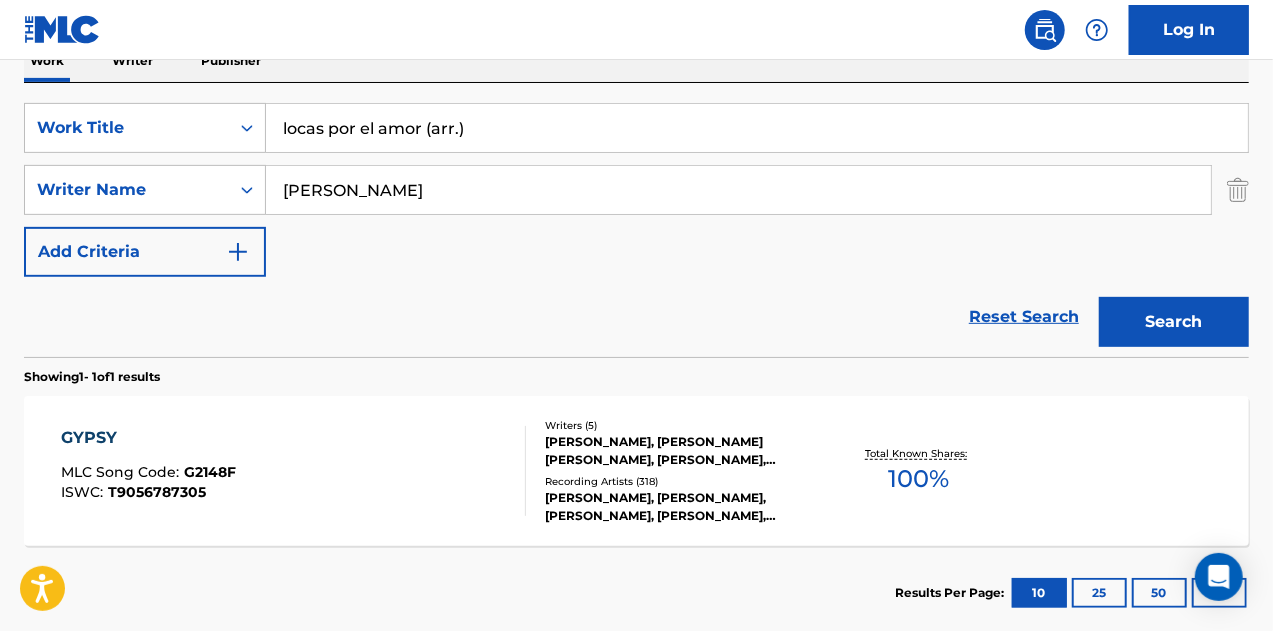 click on "Search" at bounding box center [1174, 322] 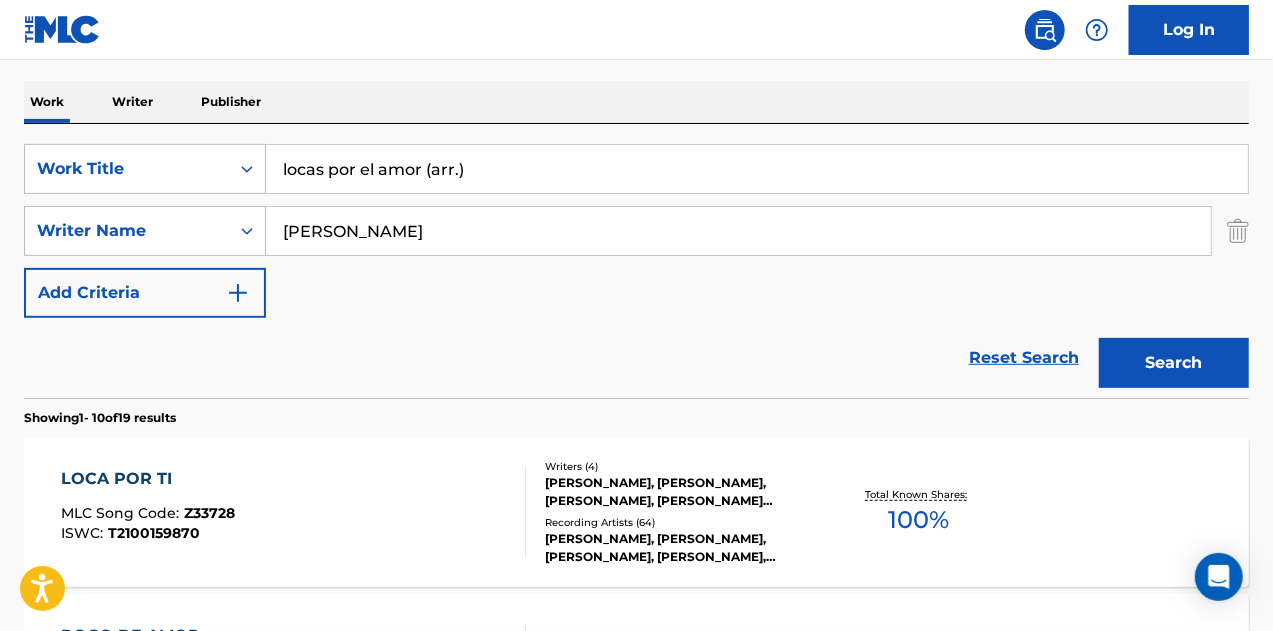 scroll, scrollTop: 342, scrollLeft: 0, axis: vertical 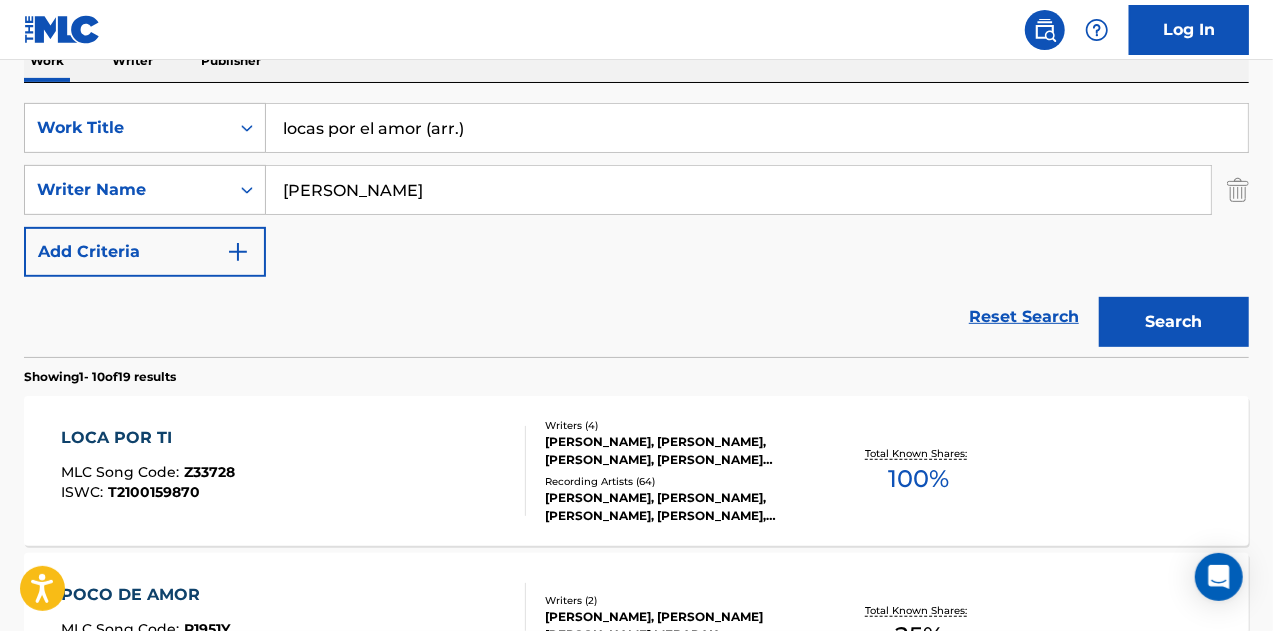 click on "[PERSON_NAME]" at bounding box center (738, 190) 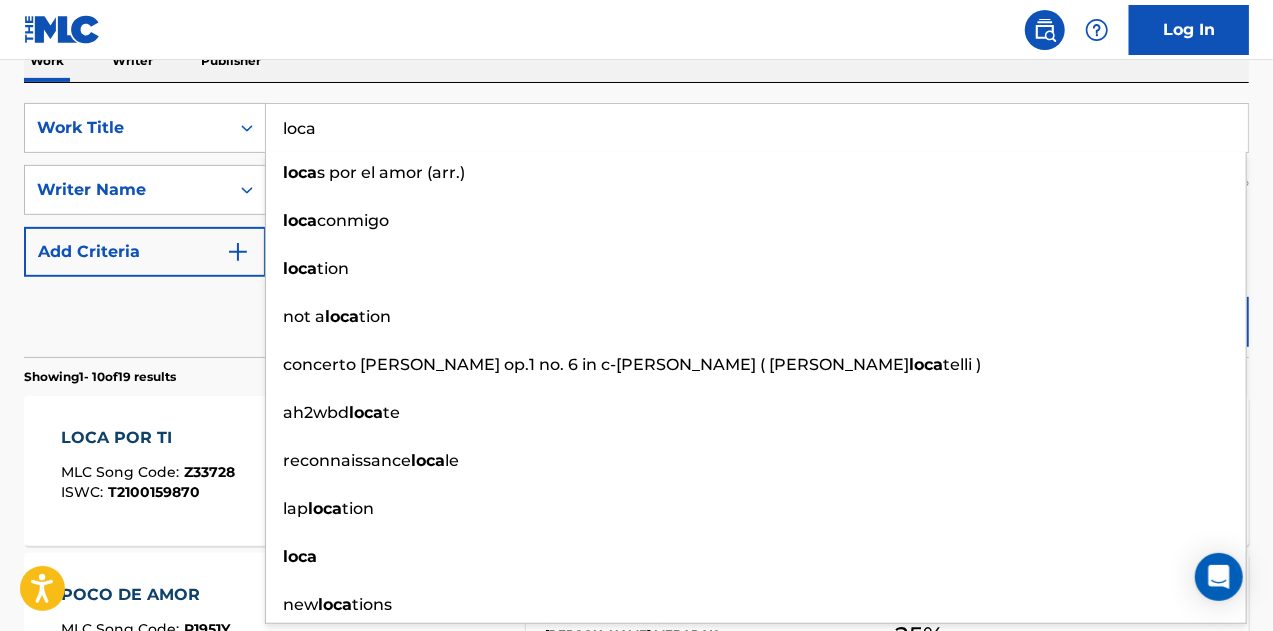 type on "loca" 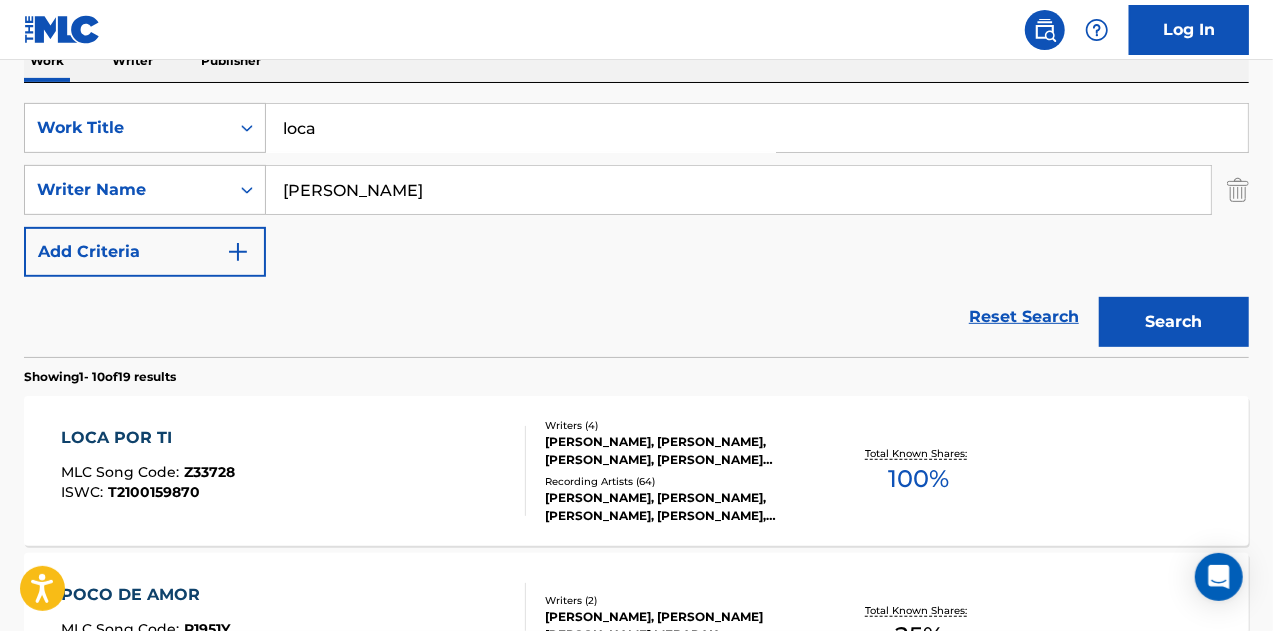 click on "Search" at bounding box center (1174, 322) 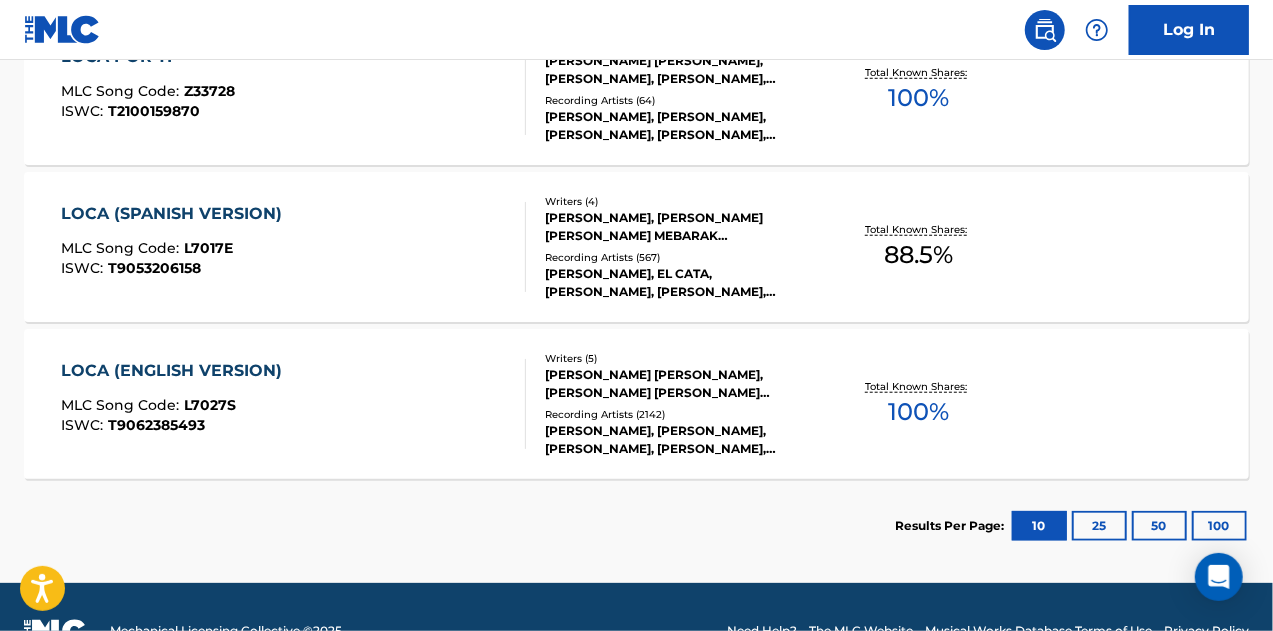 scroll, scrollTop: 742, scrollLeft: 0, axis: vertical 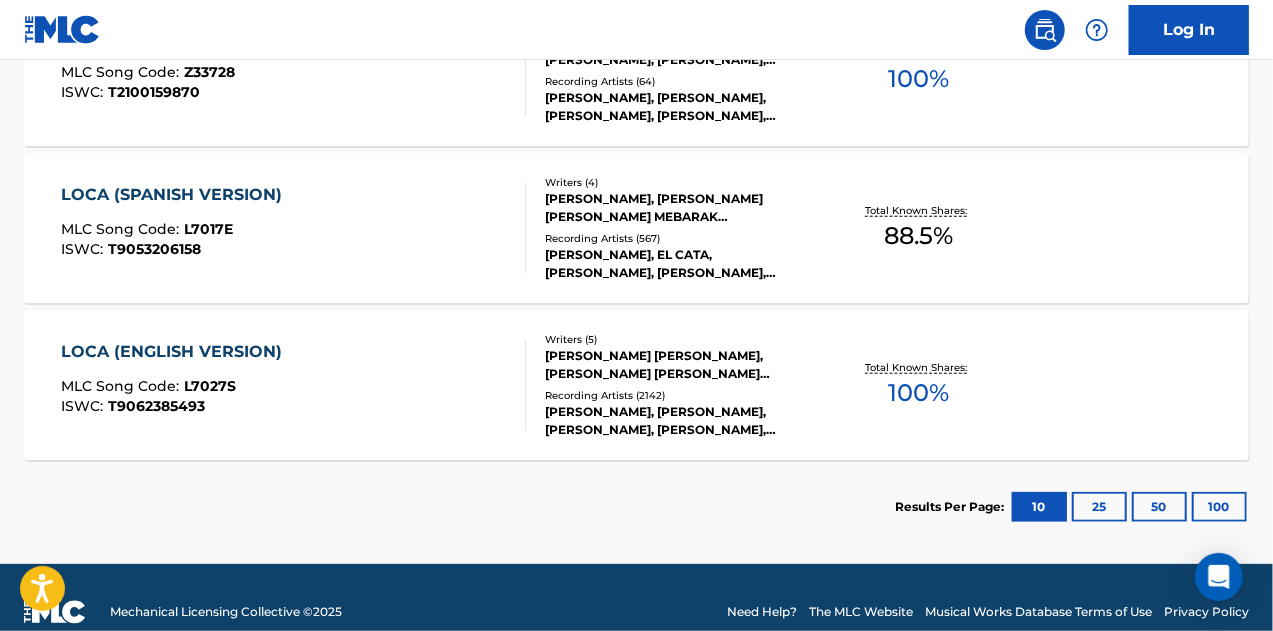 click on "LOCA (ENGLISH VERSION) MLC Song Code : L7027S ISWC : T9062385493" at bounding box center [294, 385] 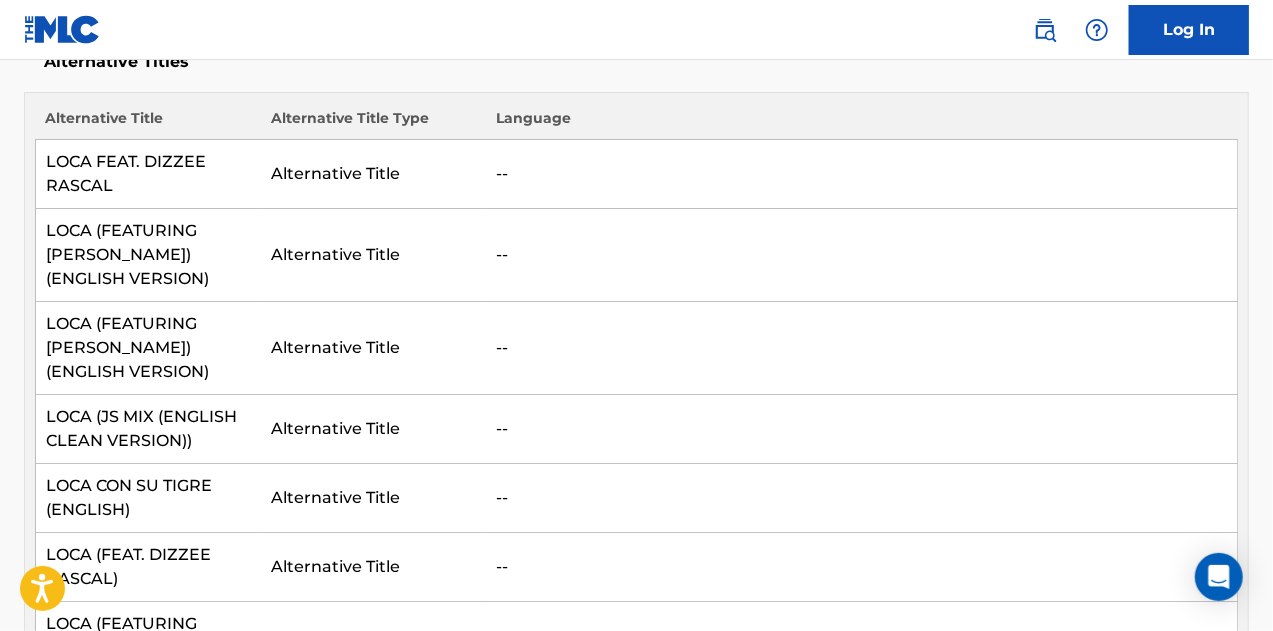 scroll, scrollTop: 0, scrollLeft: 0, axis: both 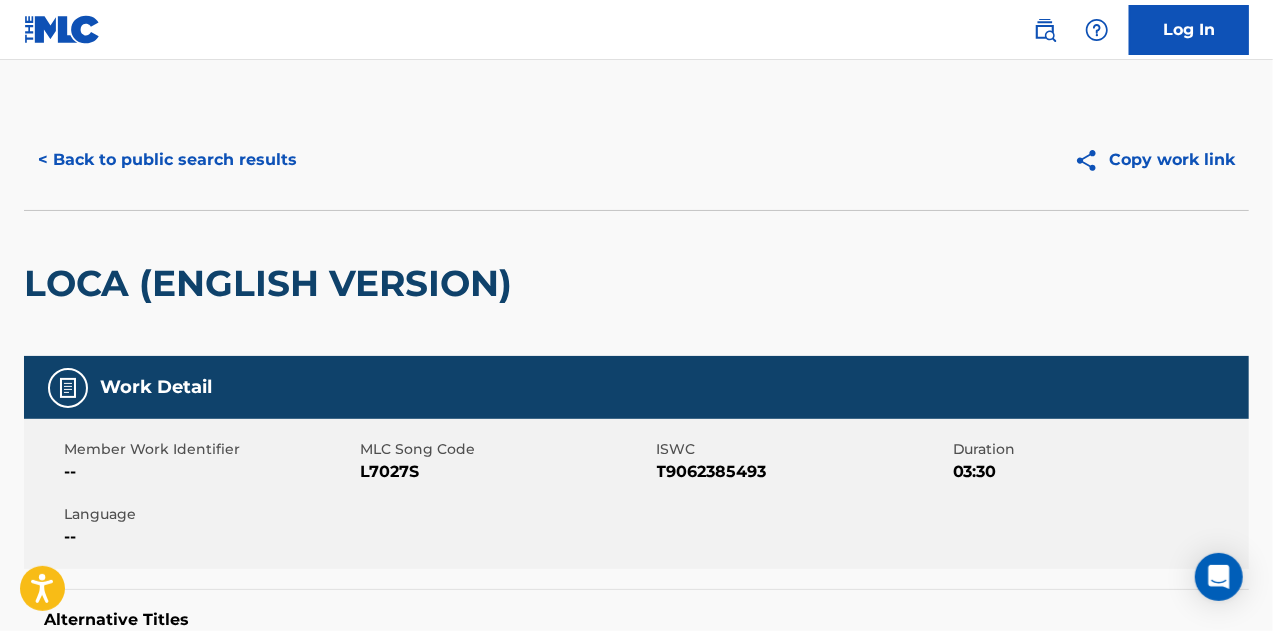 click on "< Back to public search results" at bounding box center [167, 160] 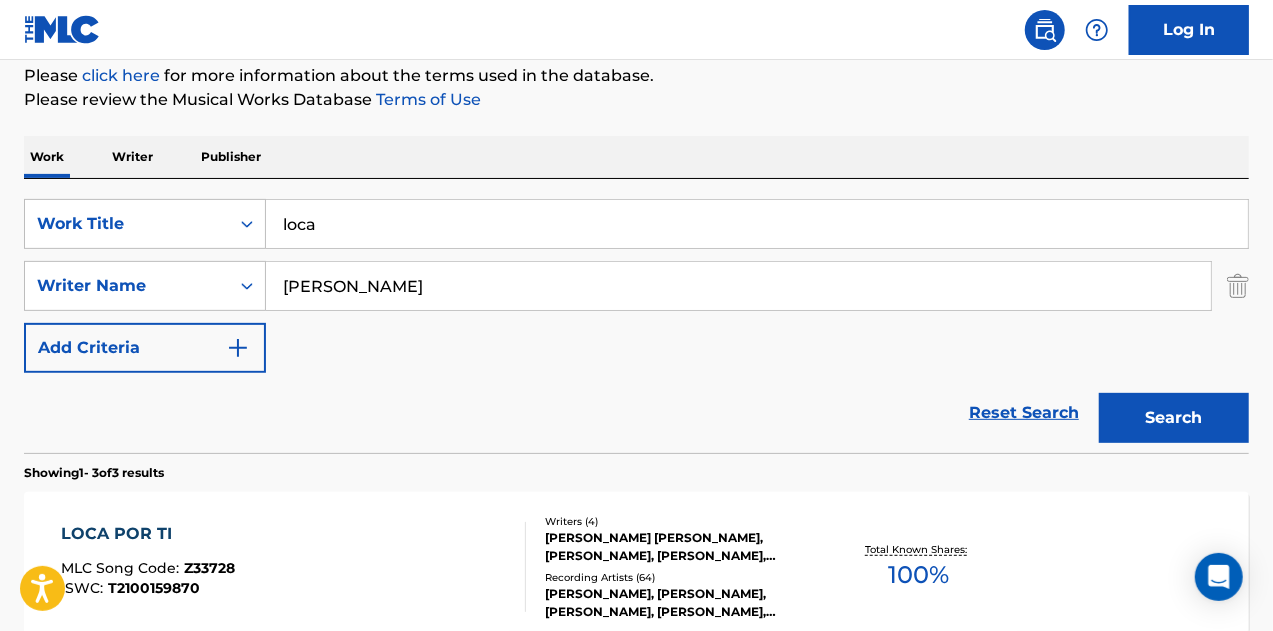 scroll, scrollTop: 0, scrollLeft: 0, axis: both 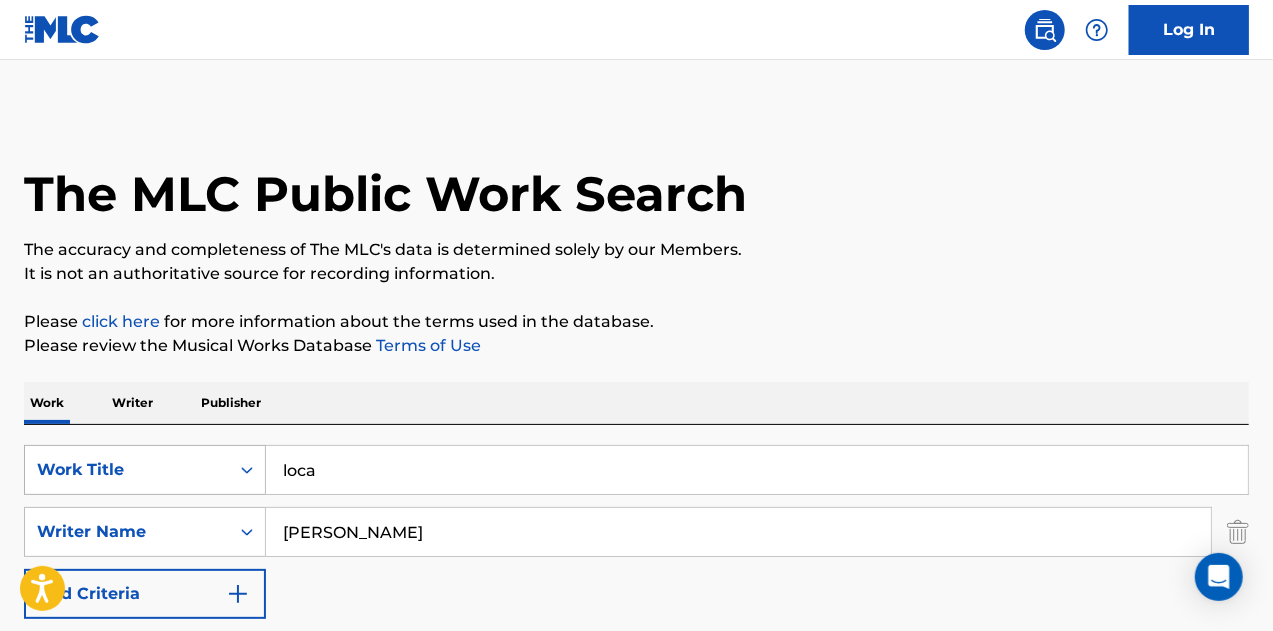 drag, startPoint x: 410, startPoint y: 467, endPoint x: 203, endPoint y: 463, distance: 207.03865 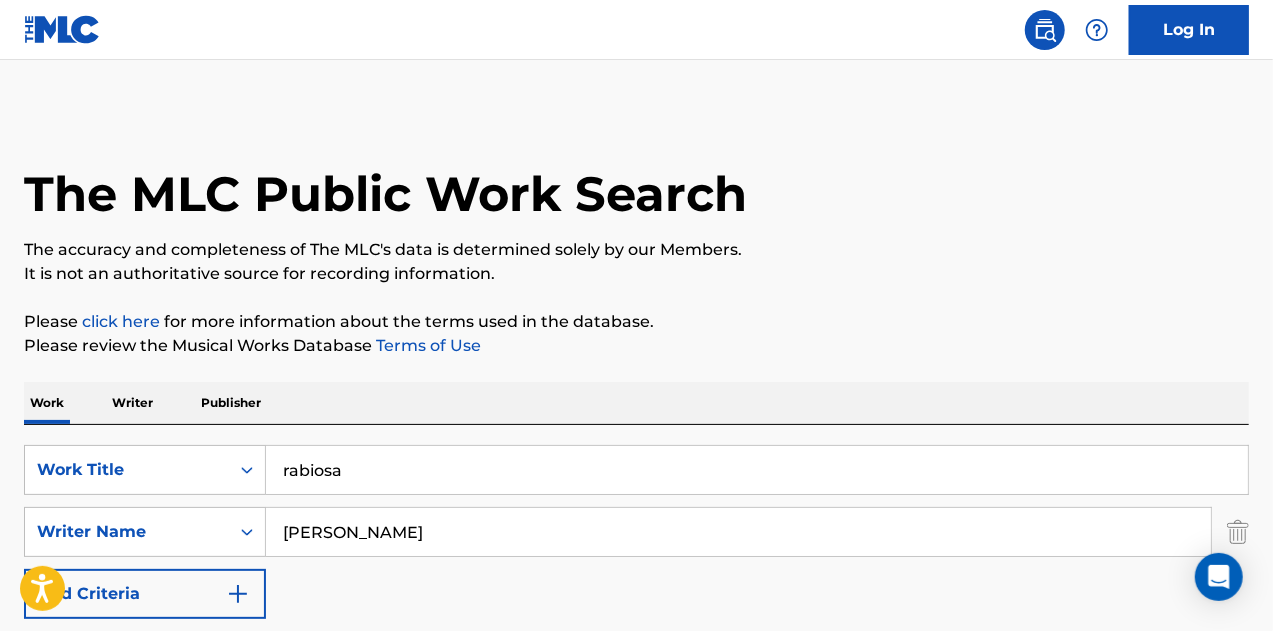 type on "rabiosa" 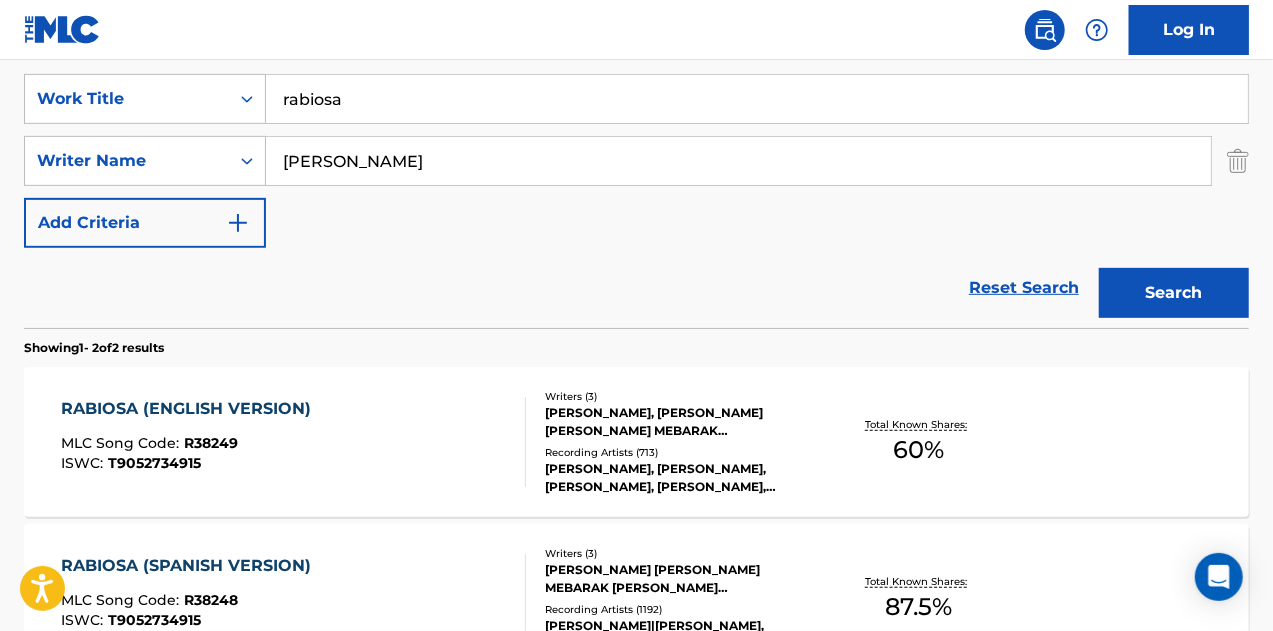 scroll, scrollTop: 400, scrollLeft: 0, axis: vertical 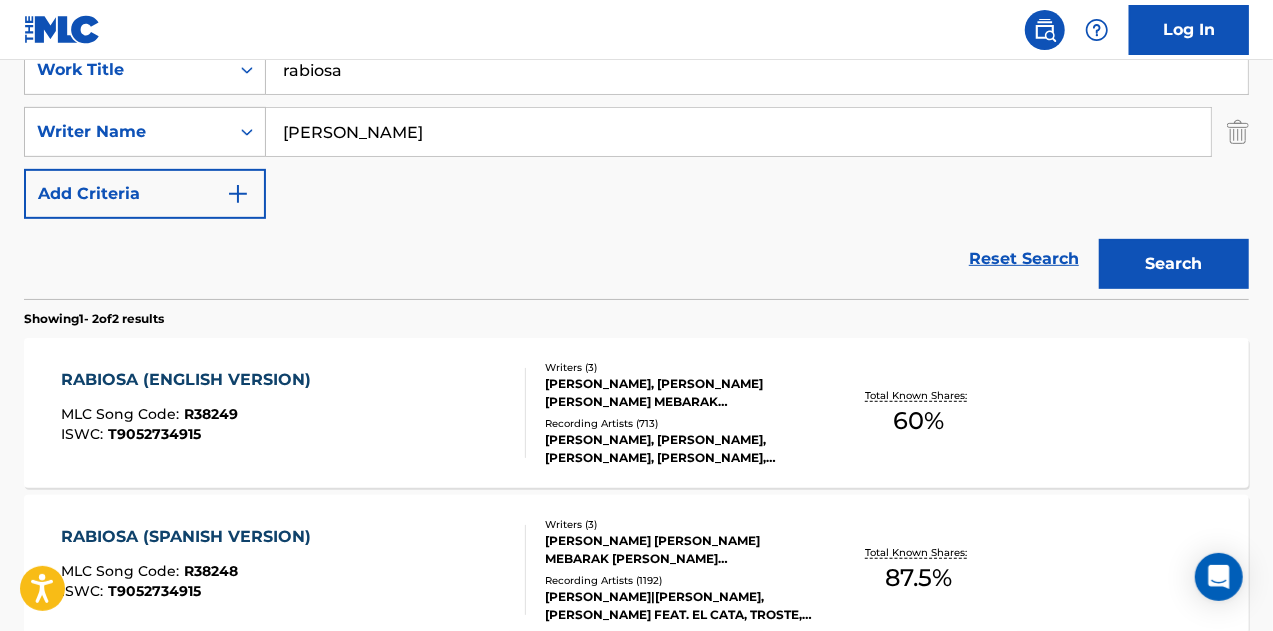 click on "RABIOSA (ENGLISH VERSION) MLC Song Code : R38249 ISWC : T9052734915" at bounding box center [294, 413] 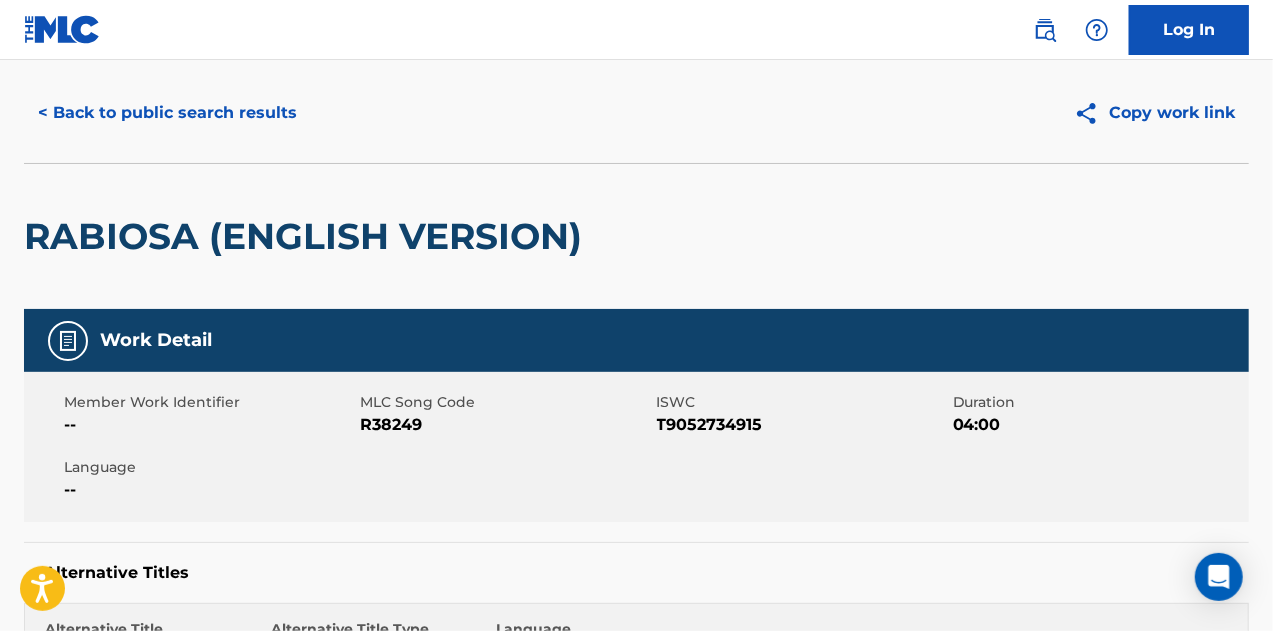 scroll, scrollTop: 0, scrollLeft: 0, axis: both 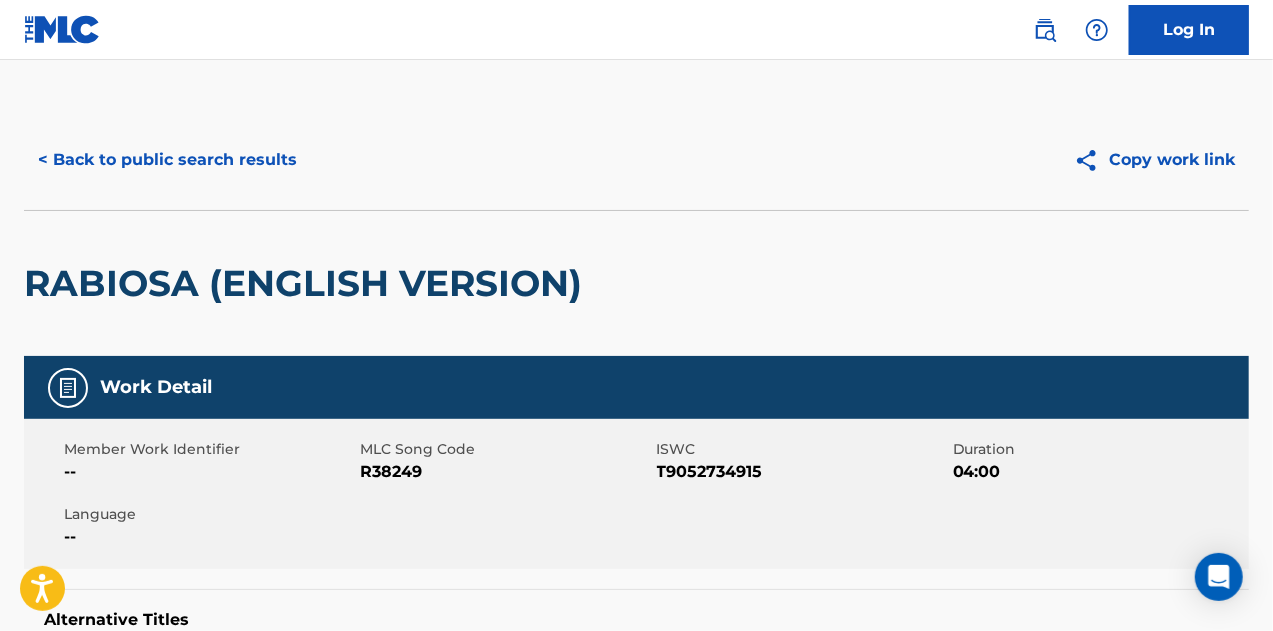 click on "< Back to public search results" at bounding box center [167, 160] 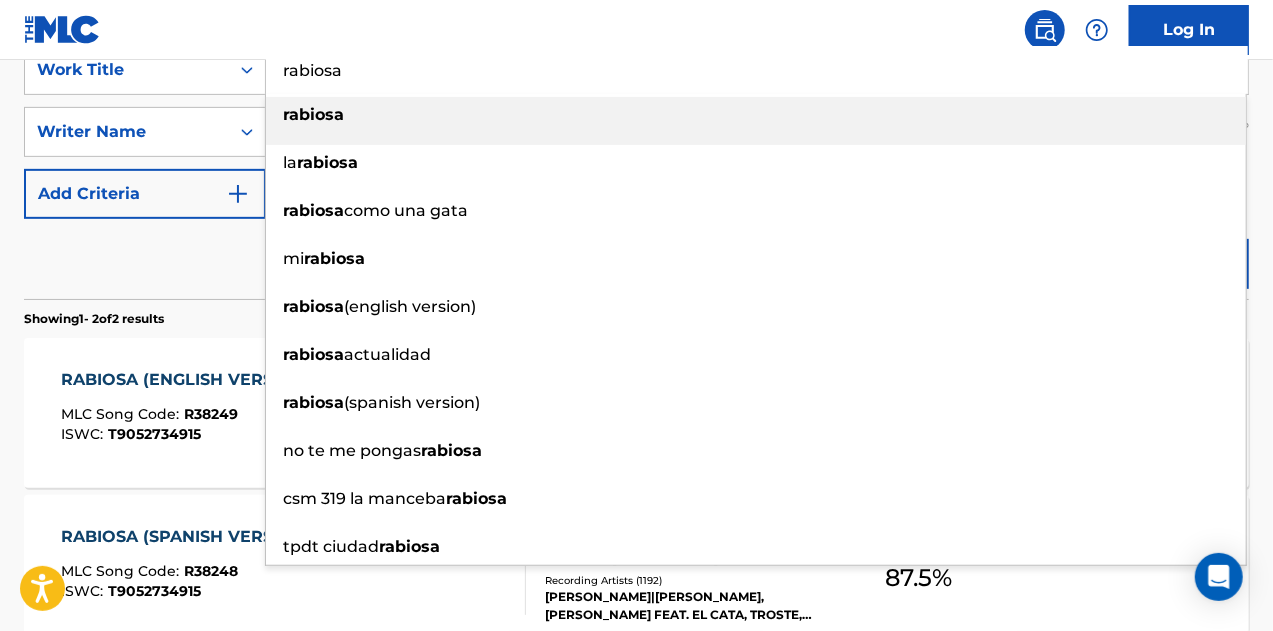 drag, startPoint x: 417, startPoint y: 65, endPoint x: 161, endPoint y: 52, distance: 256.32986 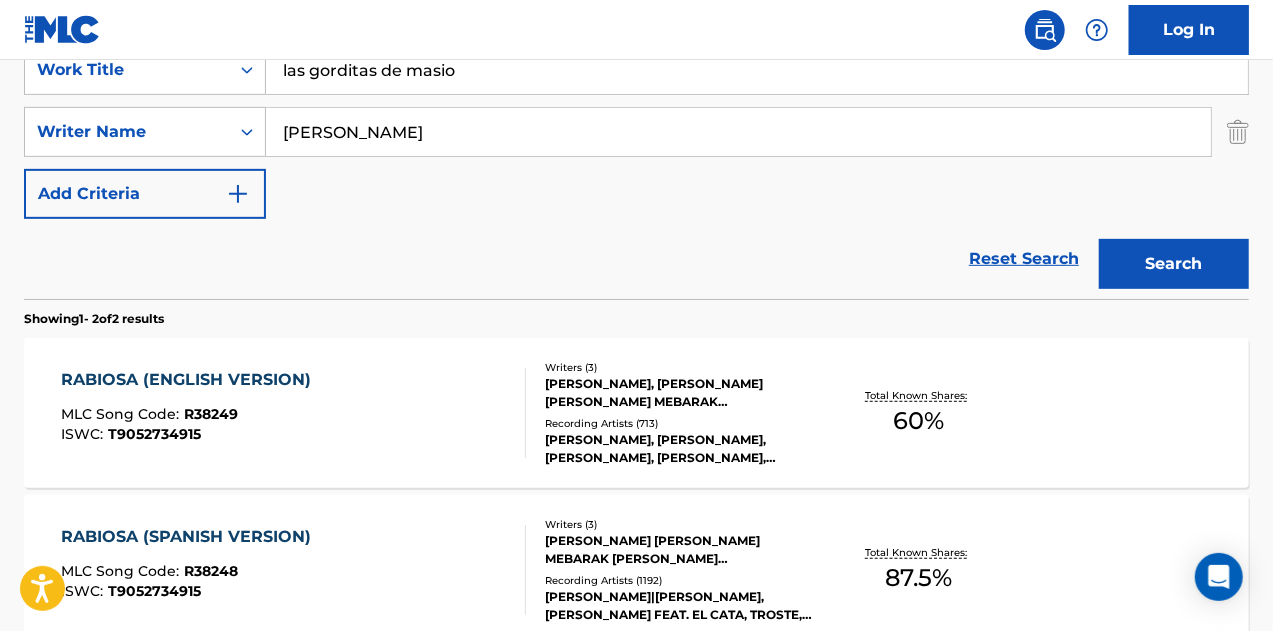 drag, startPoint x: 520, startPoint y: 77, endPoint x: 202, endPoint y: 43, distance: 319.81244 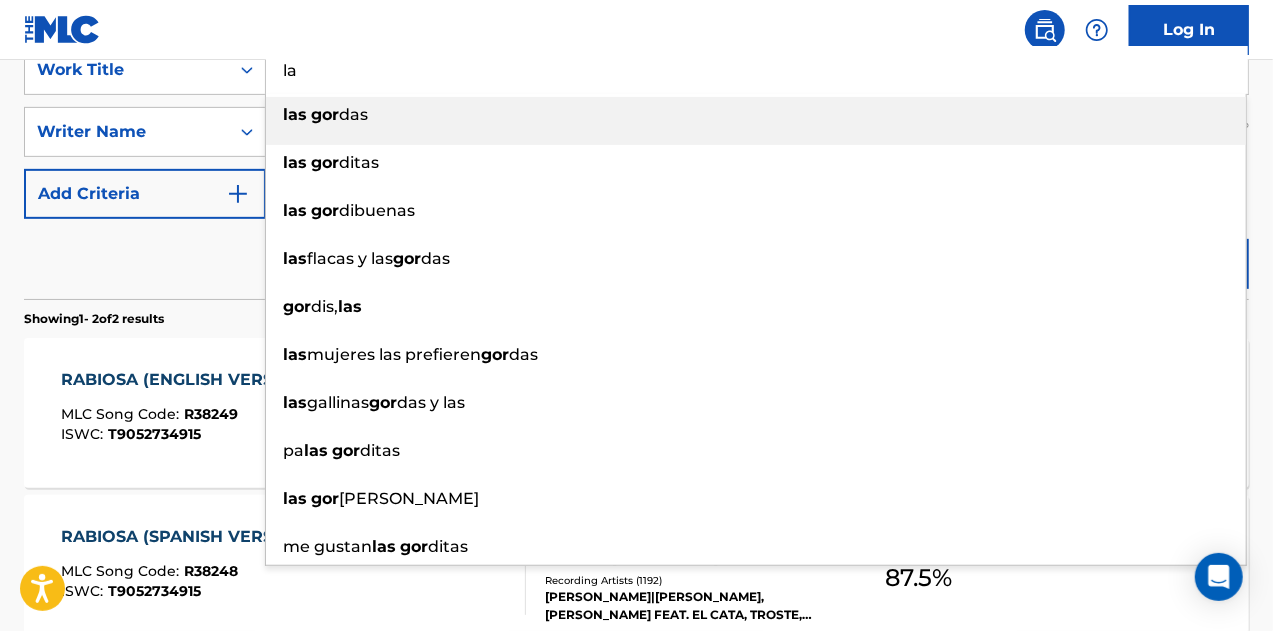 type on "l" 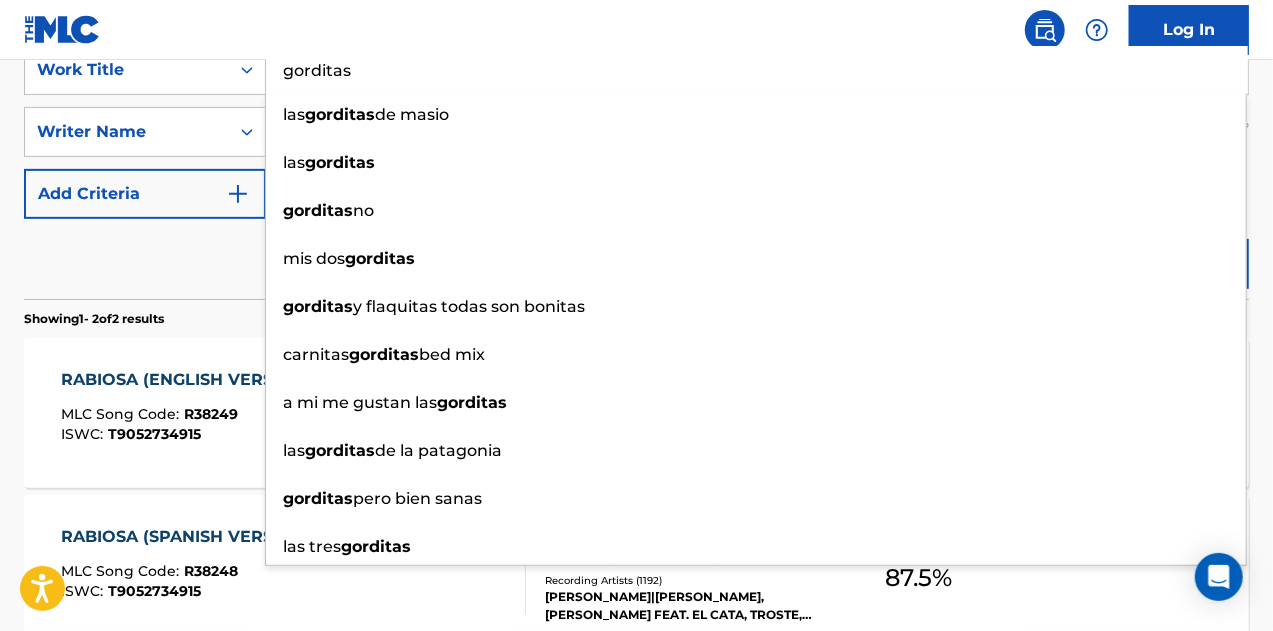 click on "Reset Search Search" at bounding box center [636, 259] 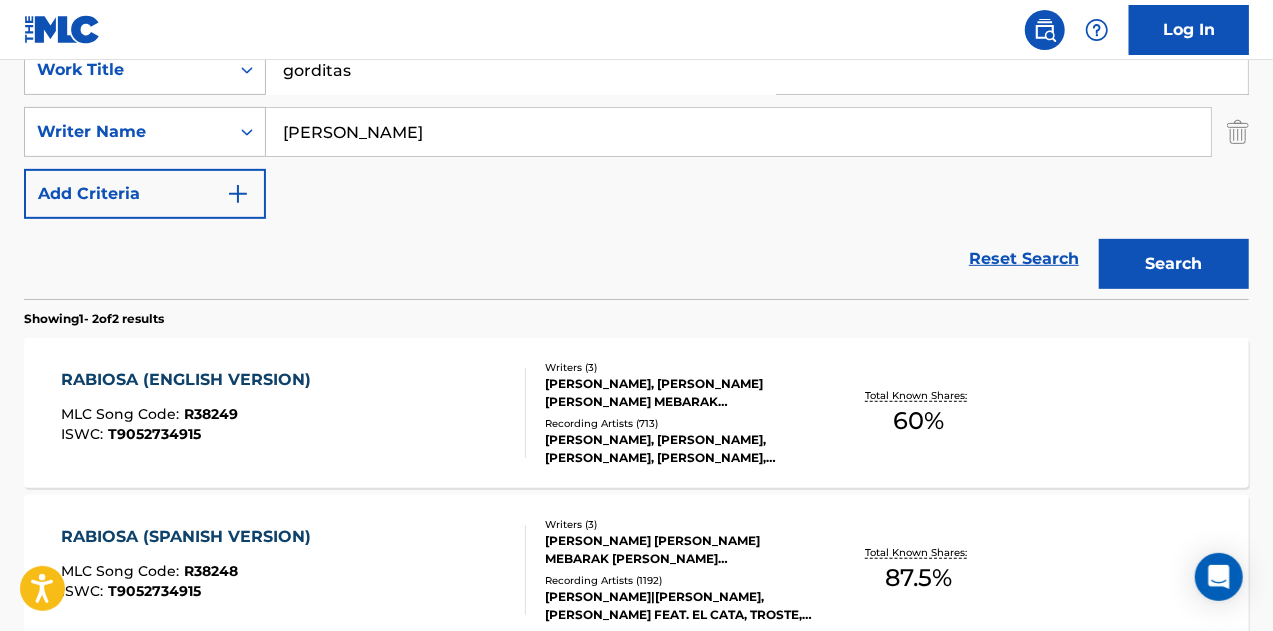 click on "Search" at bounding box center (1174, 264) 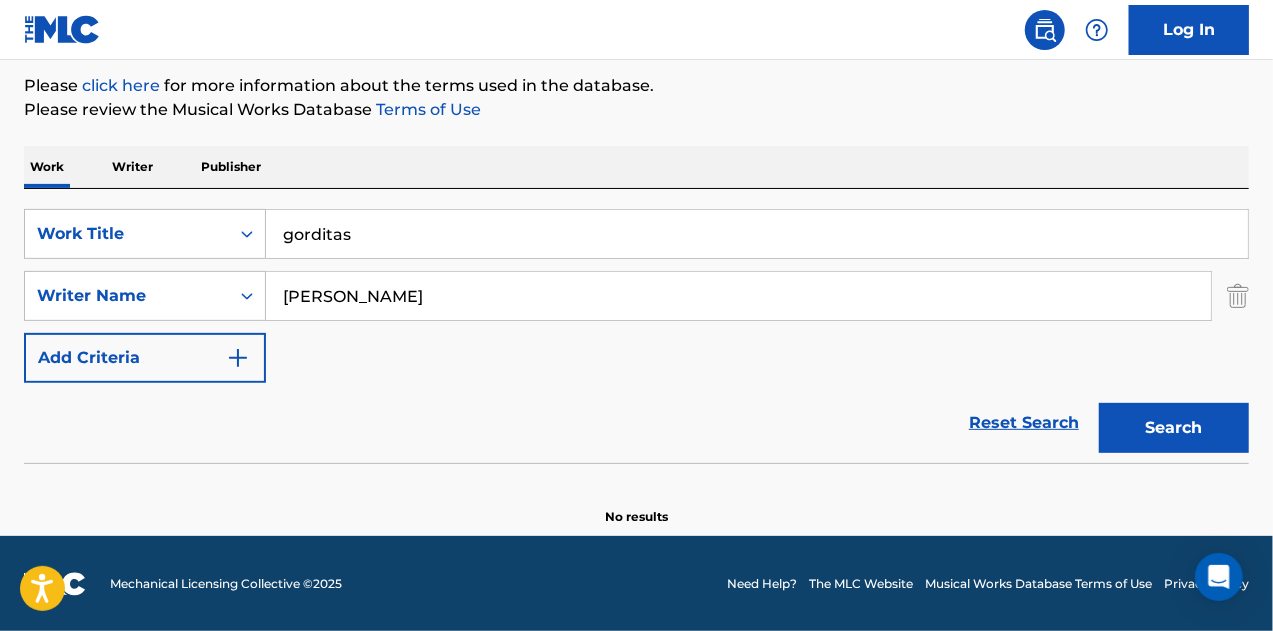 click on "gorditas" at bounding box center (757, 234) 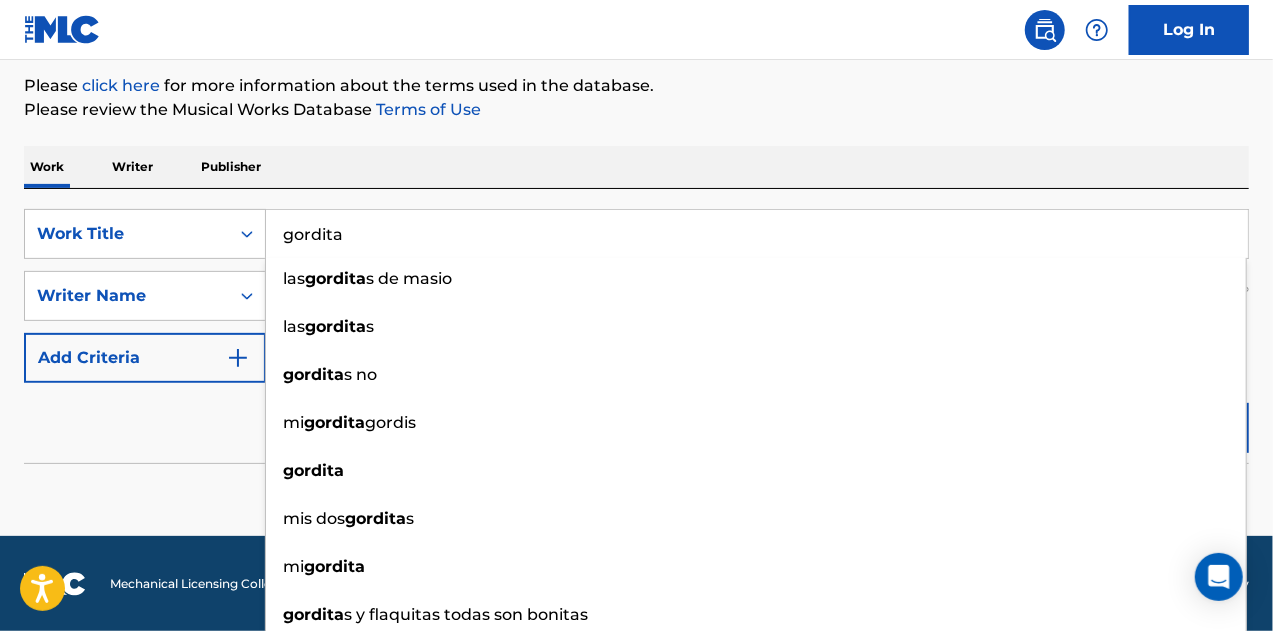 type on "gordita" 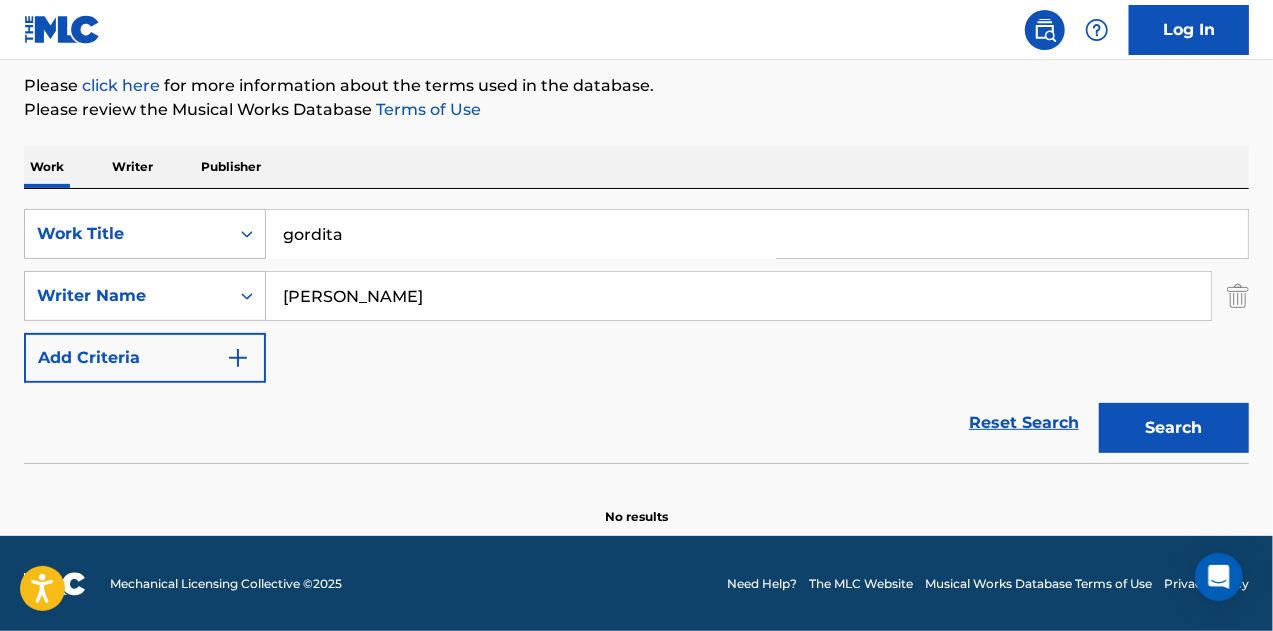 click on "Search" at bounding box center (1174, 428) 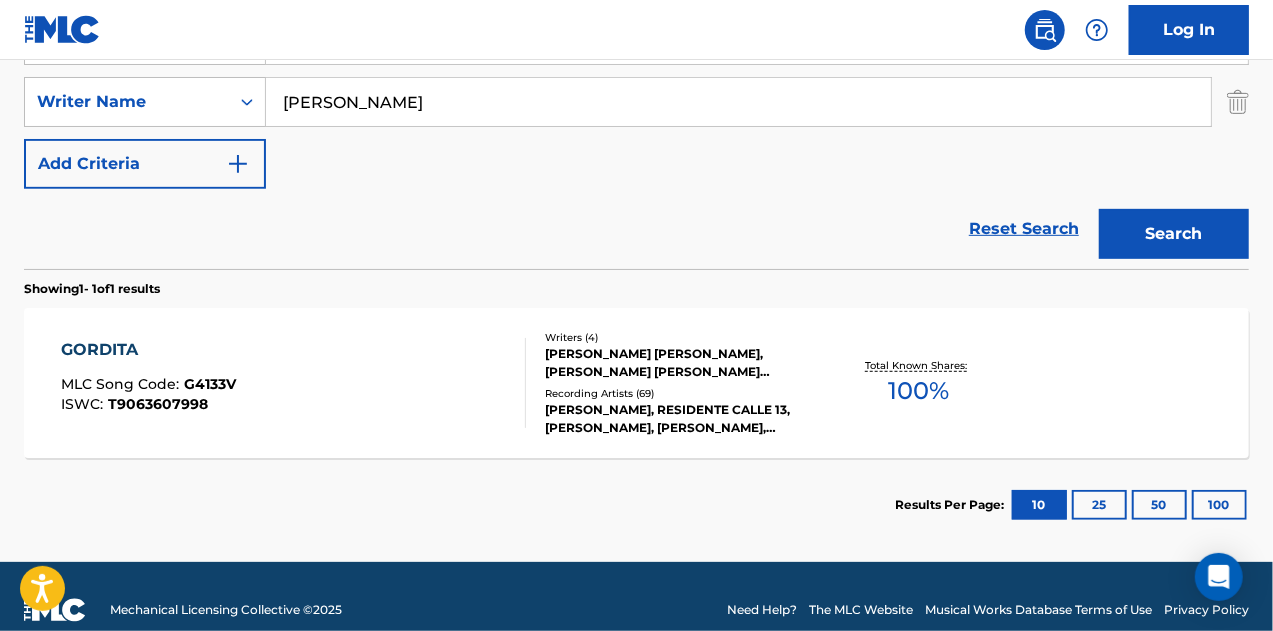 scroll, scrollTop: 436, scrollLeft: 0, axis: vertical 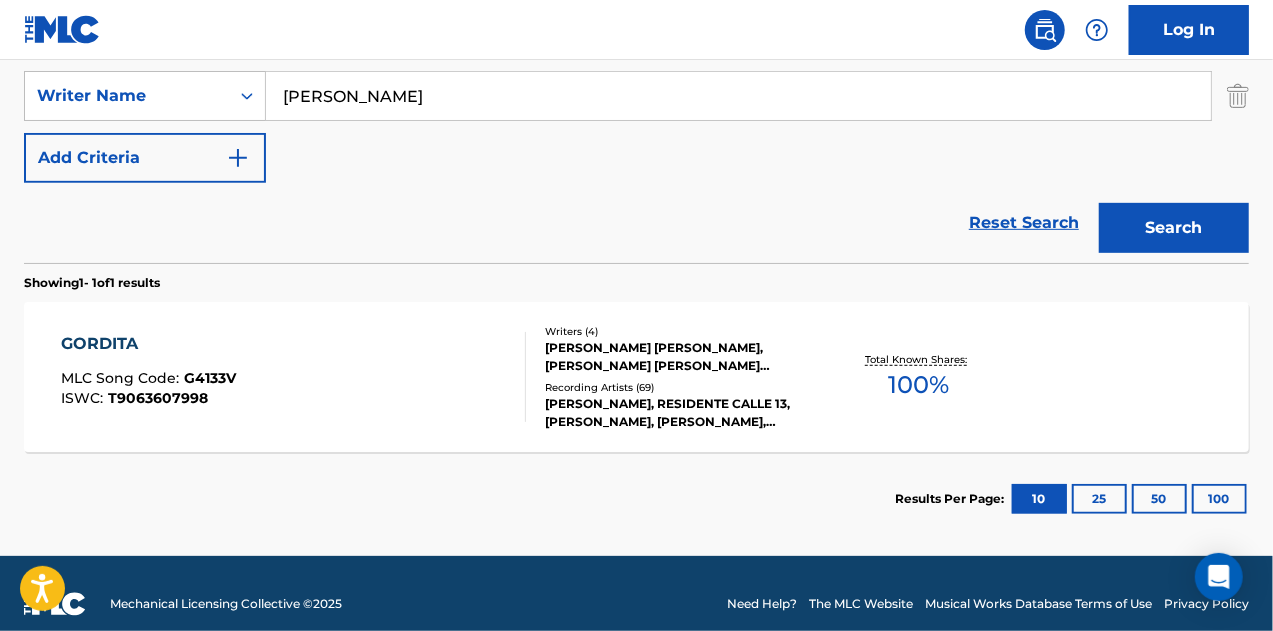 click on "Total Known Shares: 100 %" at bounding box center [919, 377] 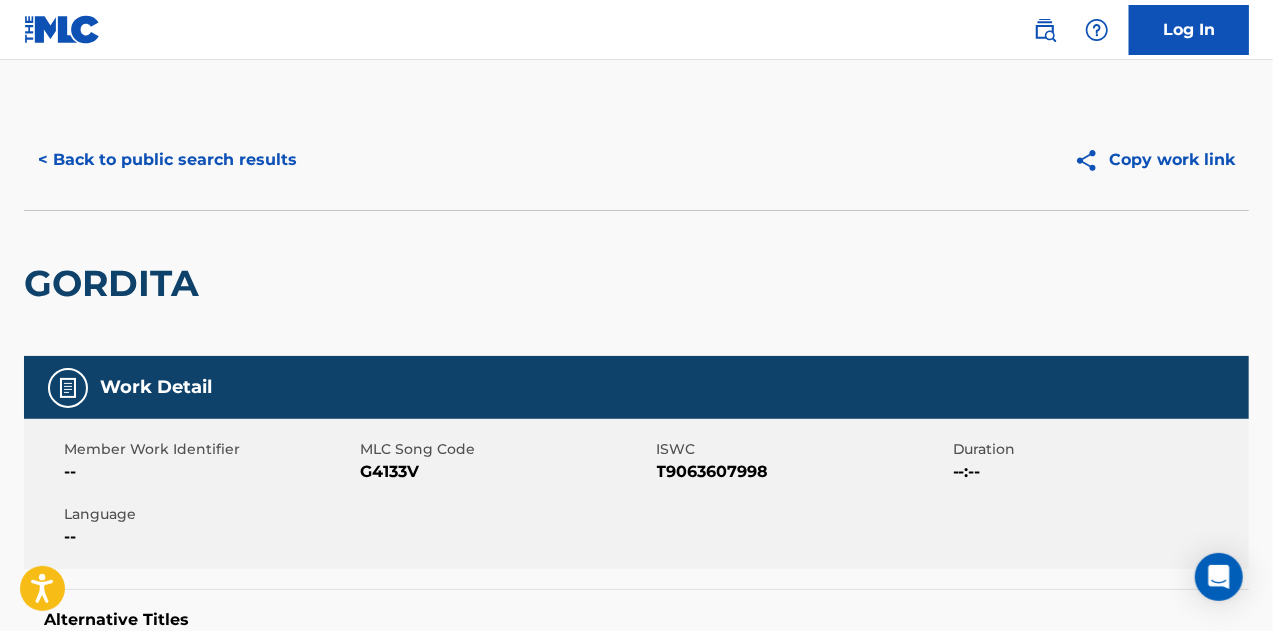 click on "< Back to public search results" at bounding box center [167, 160] 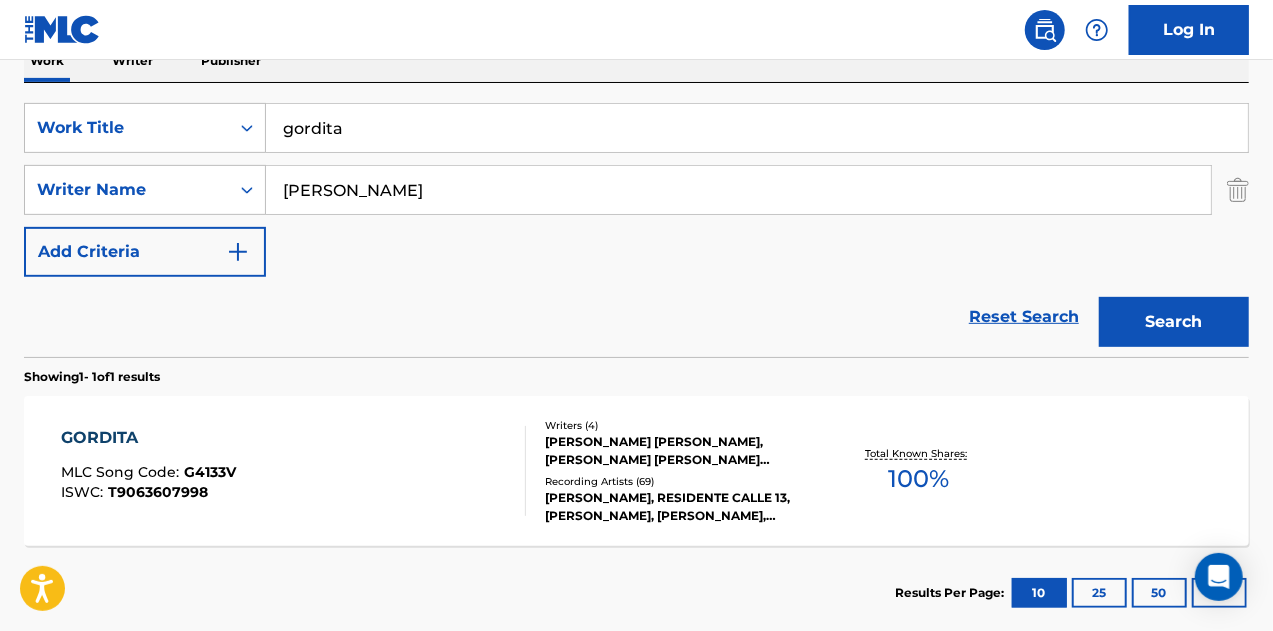 drag, startPoint x: 623, startPoint y: 145, endPoint x: 136, endPoint y: 89, distance: 490.20914 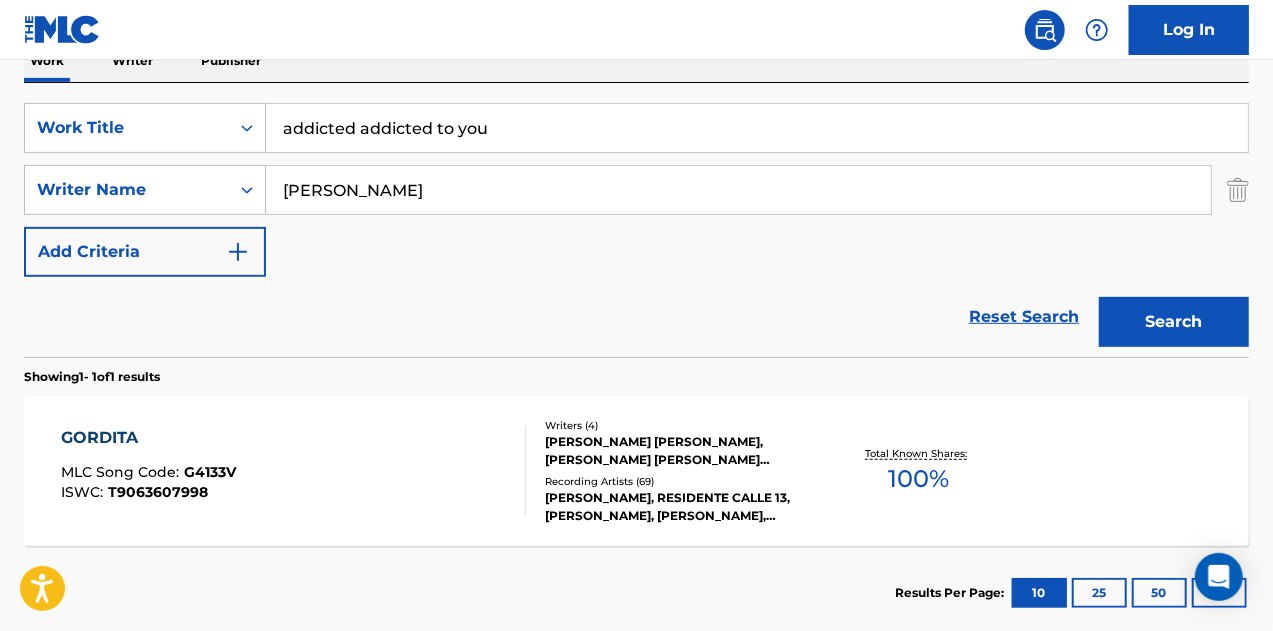 type on "addicted addicted to you" 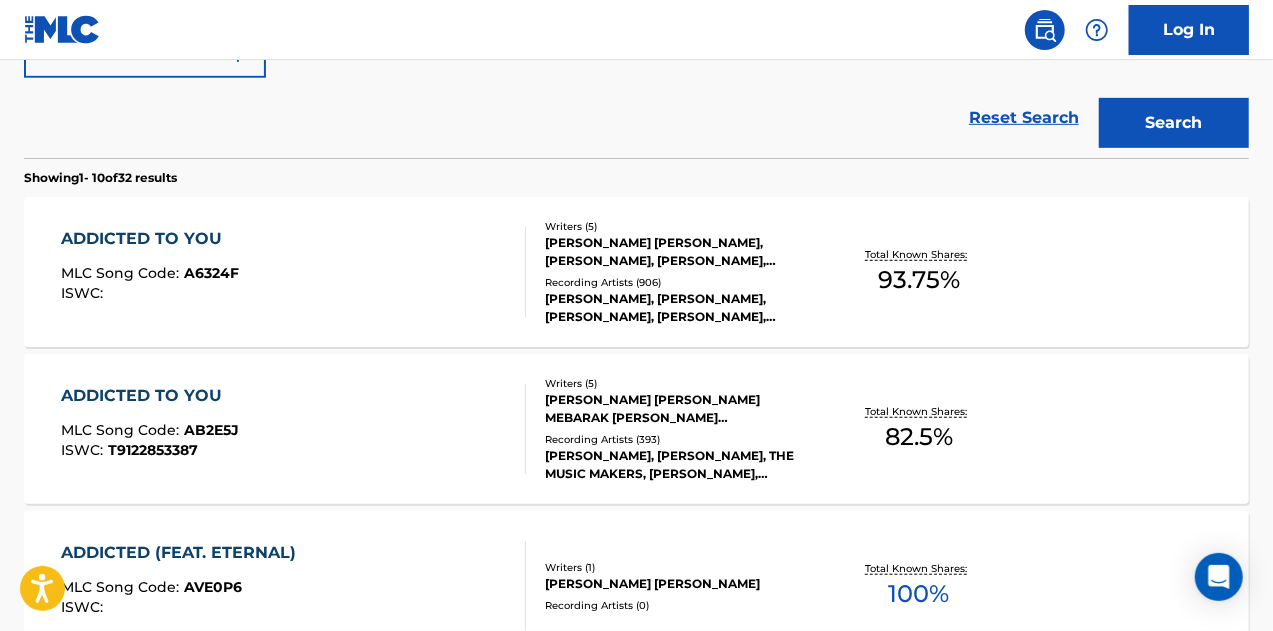 scroll, scrollTop: 542, scrollLeft: 0, axis: vertical 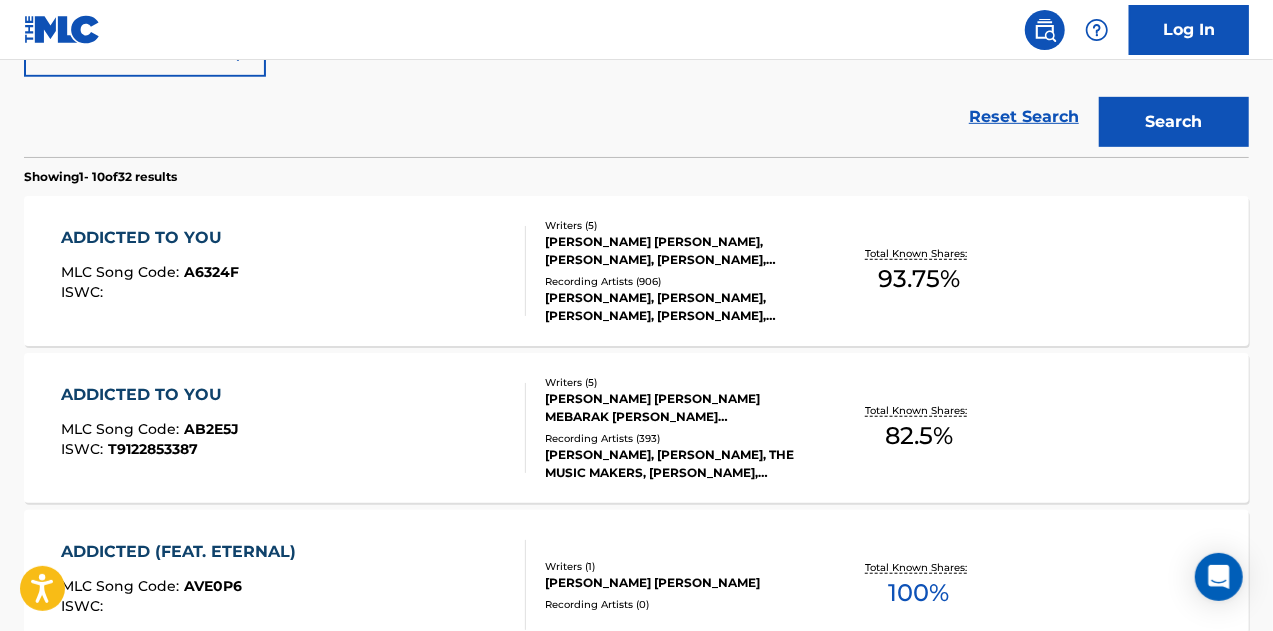 click on "ADDICTED TO YOU MLC Song Code : A6324F ISWC :" at bounding box center [294, 271] 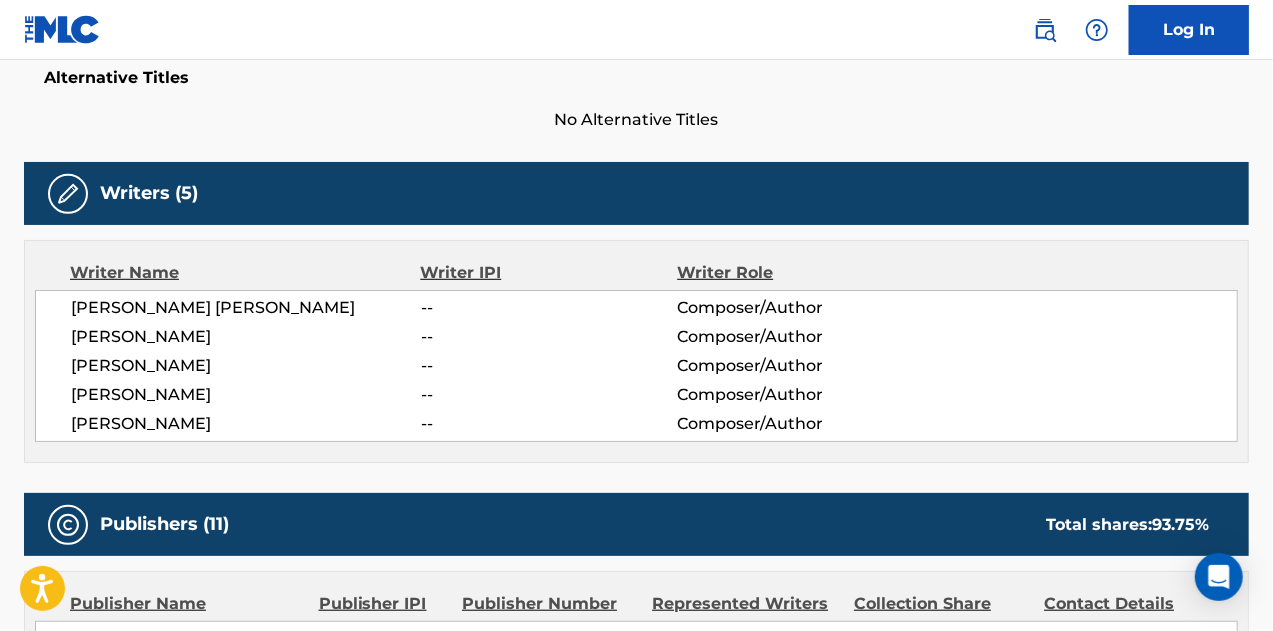 scroll, scrollTop: 0, scrollLeft: 0, axis: both 